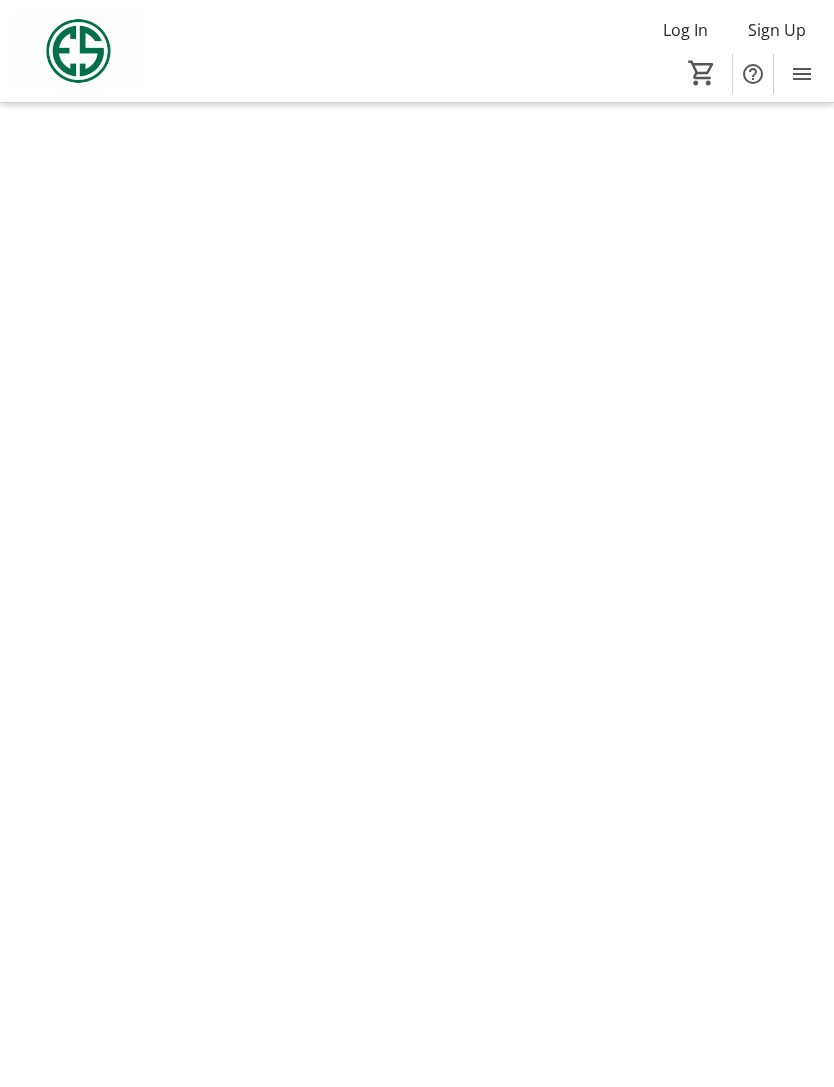 scroll, scrollTop: 0, scrollLeft: 0, axis: both 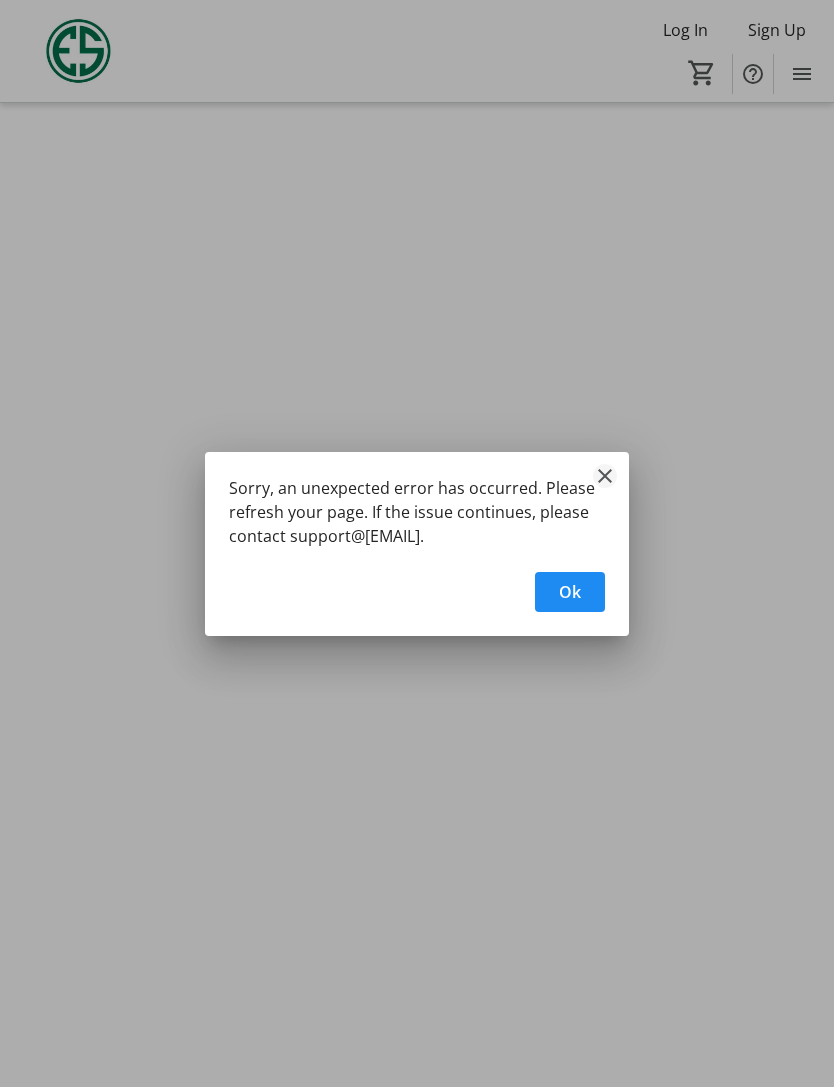 click at bounding box center [605, 476] 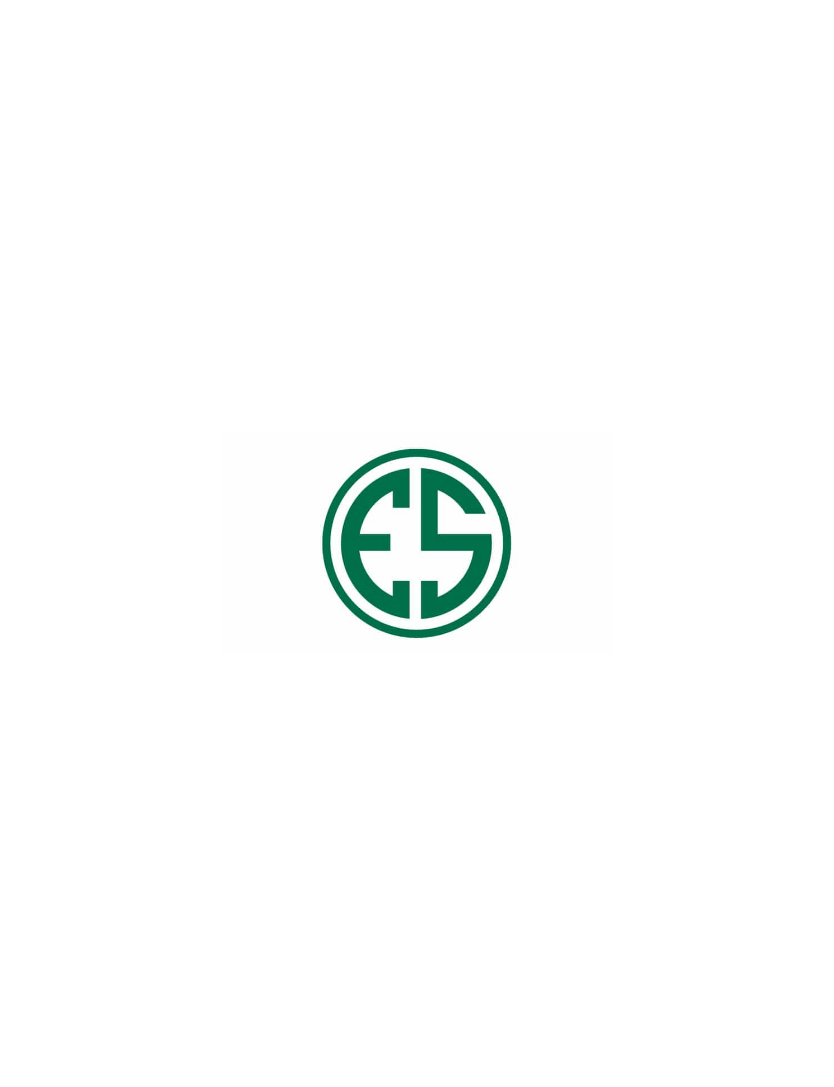 scroll, scrollTop: 0, scrollLeft: 0, axis: both 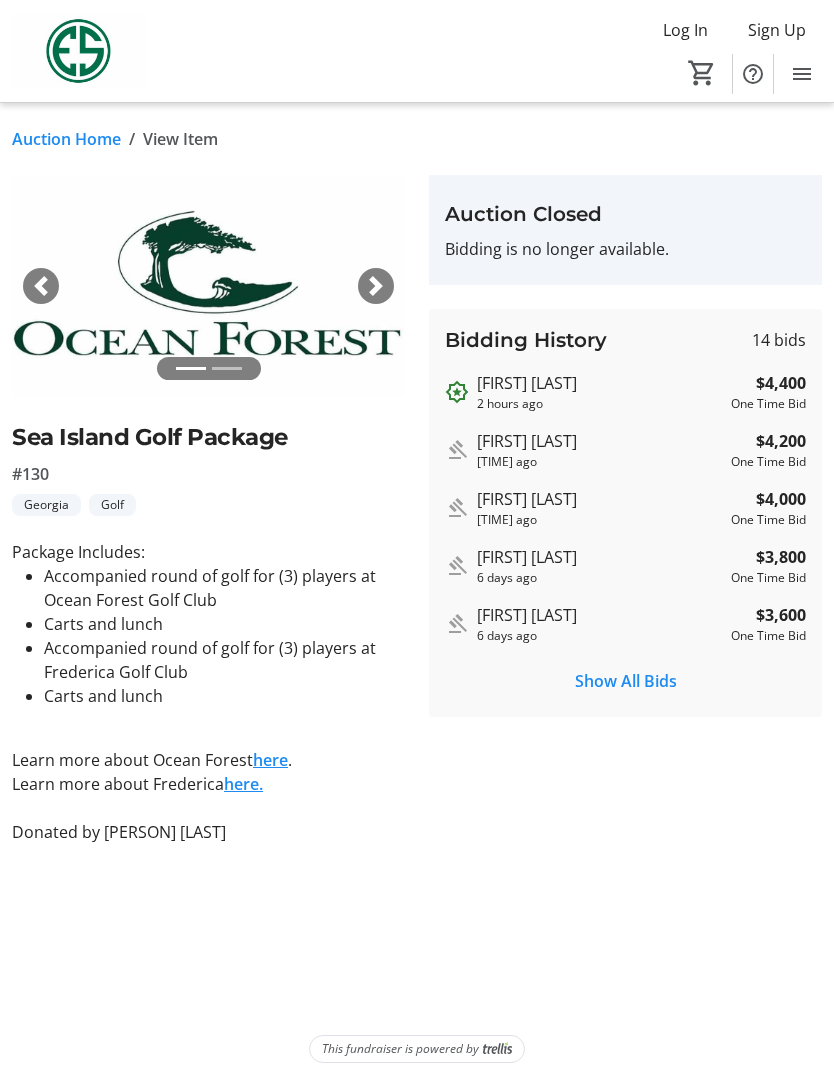 click on "Auction Home" 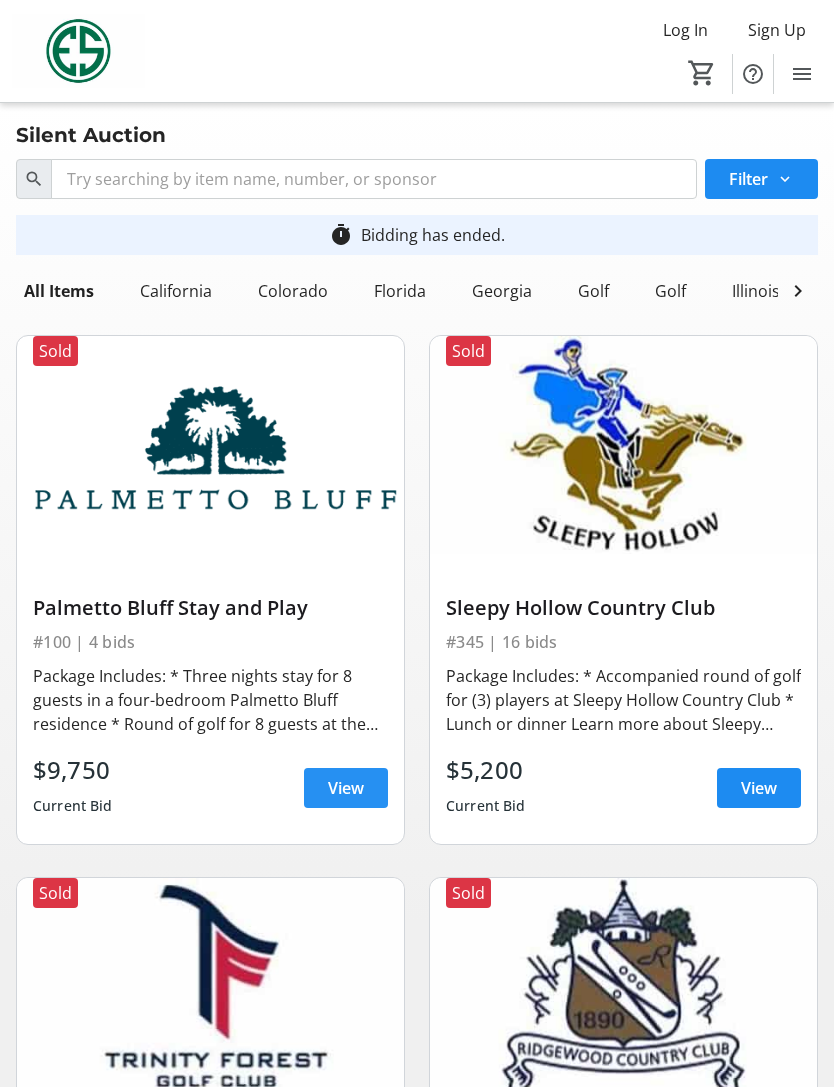 click at bounding box center [346, 788] 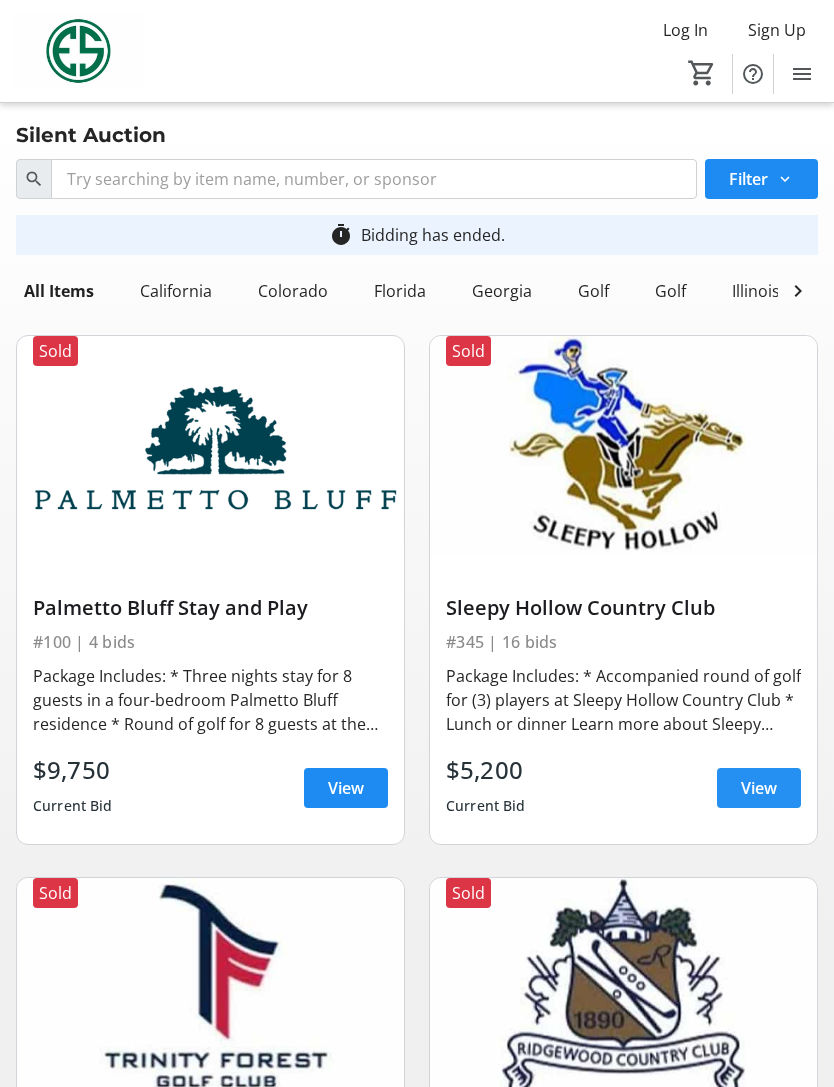 click at bounding box center (759, 788) 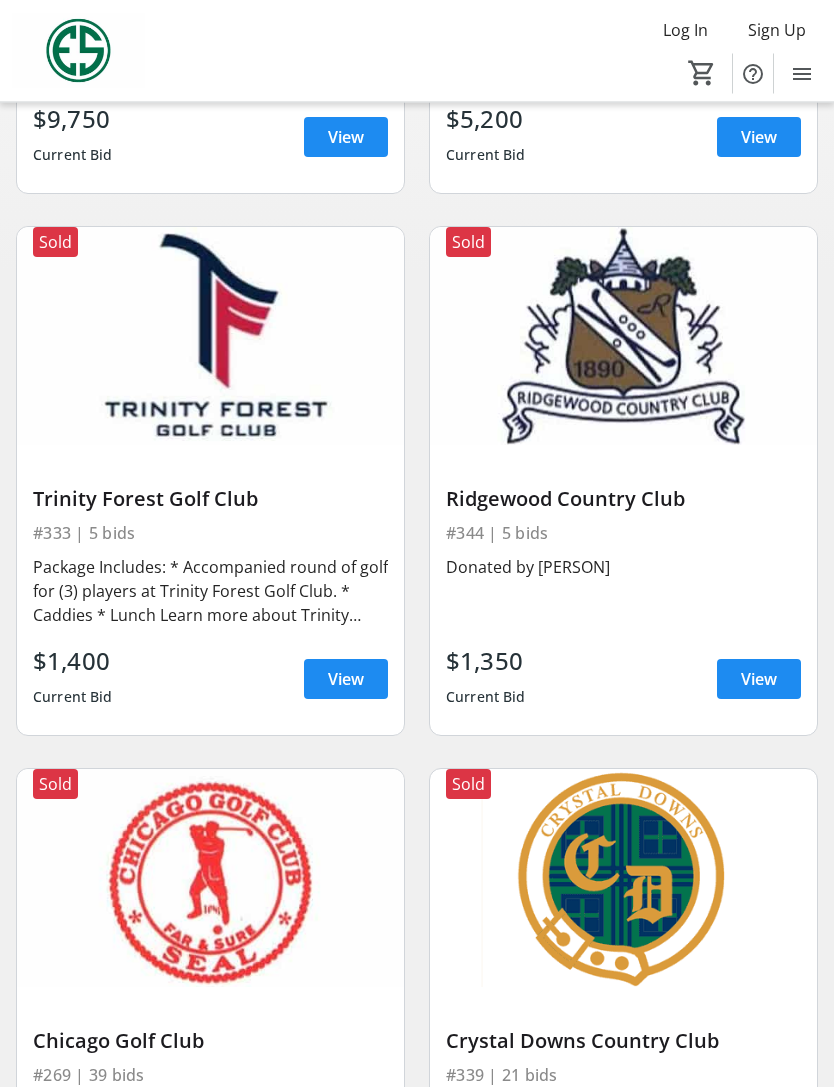 scroll, scrollTop: 651, scrollLeft: 0, axis: vertical 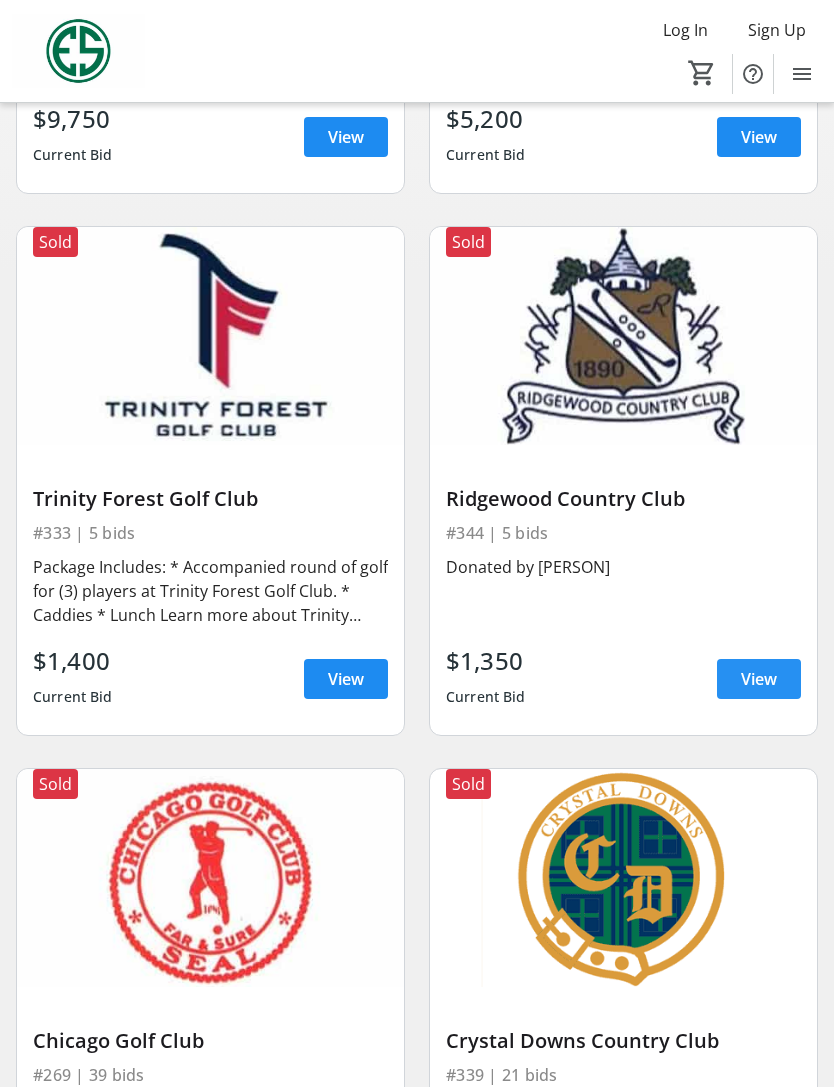 click on "View" at bounding box center (759, 679) 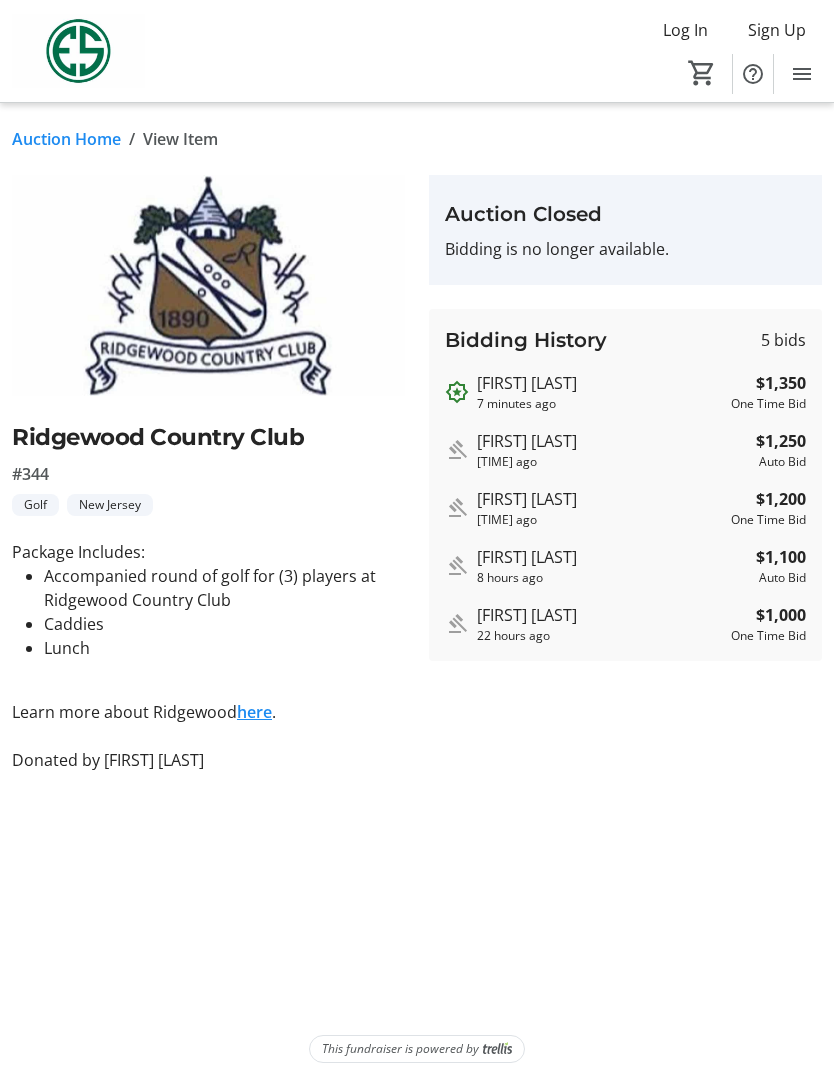 scroll, scrollTop: 64, scrollLeft: 0, axis: vertical 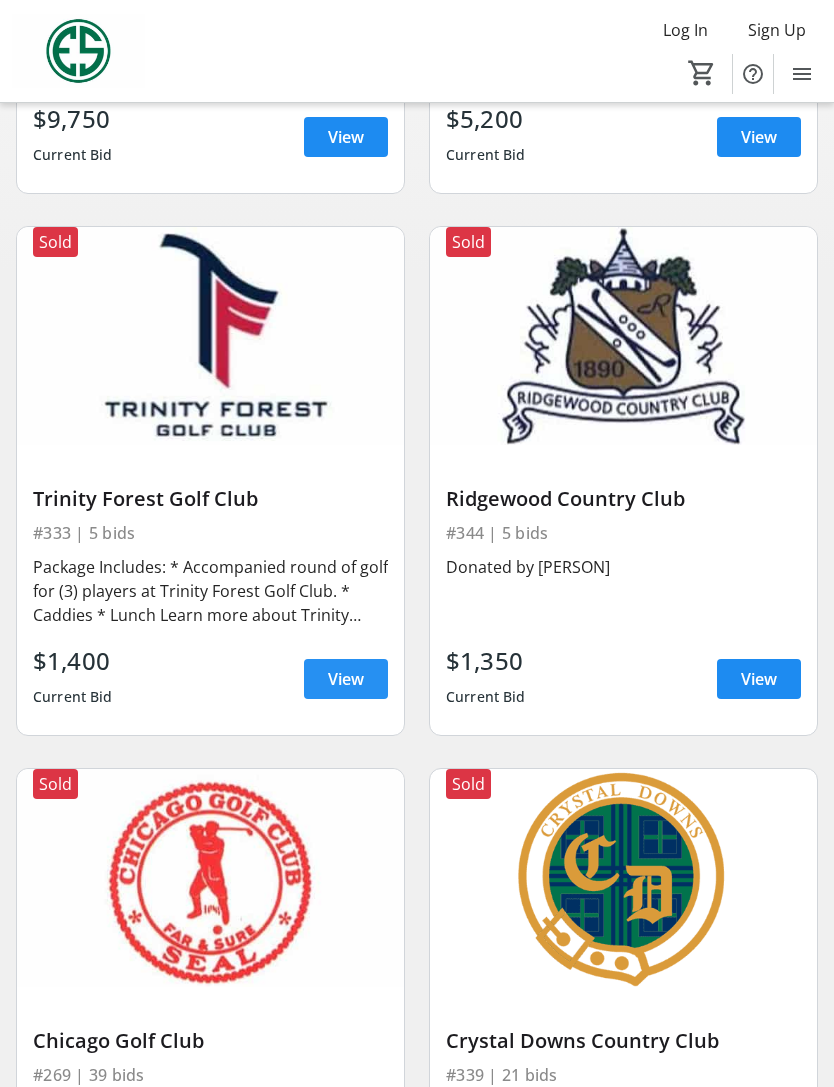 click on "View" at bounding box center (346, 679) 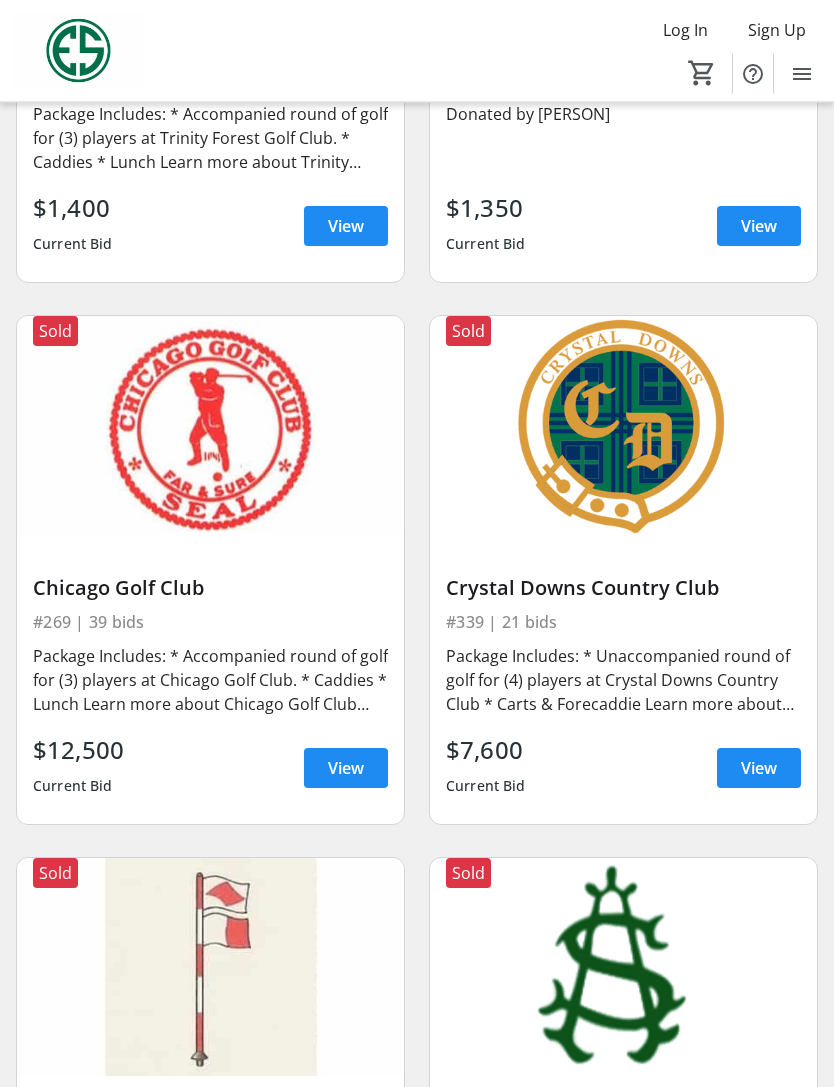 scroll, scrollTop: 1104, scrollLeft: 0, axis: vertical 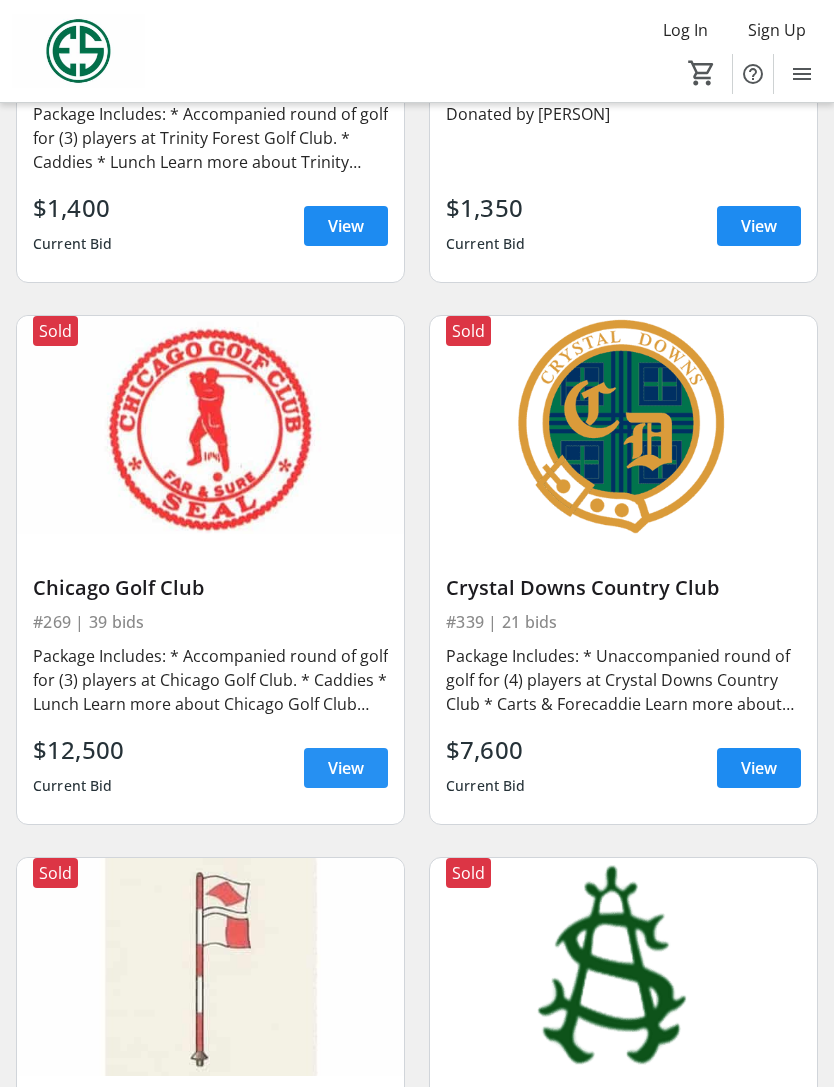 click on "View" at bounding box center [346, 768] 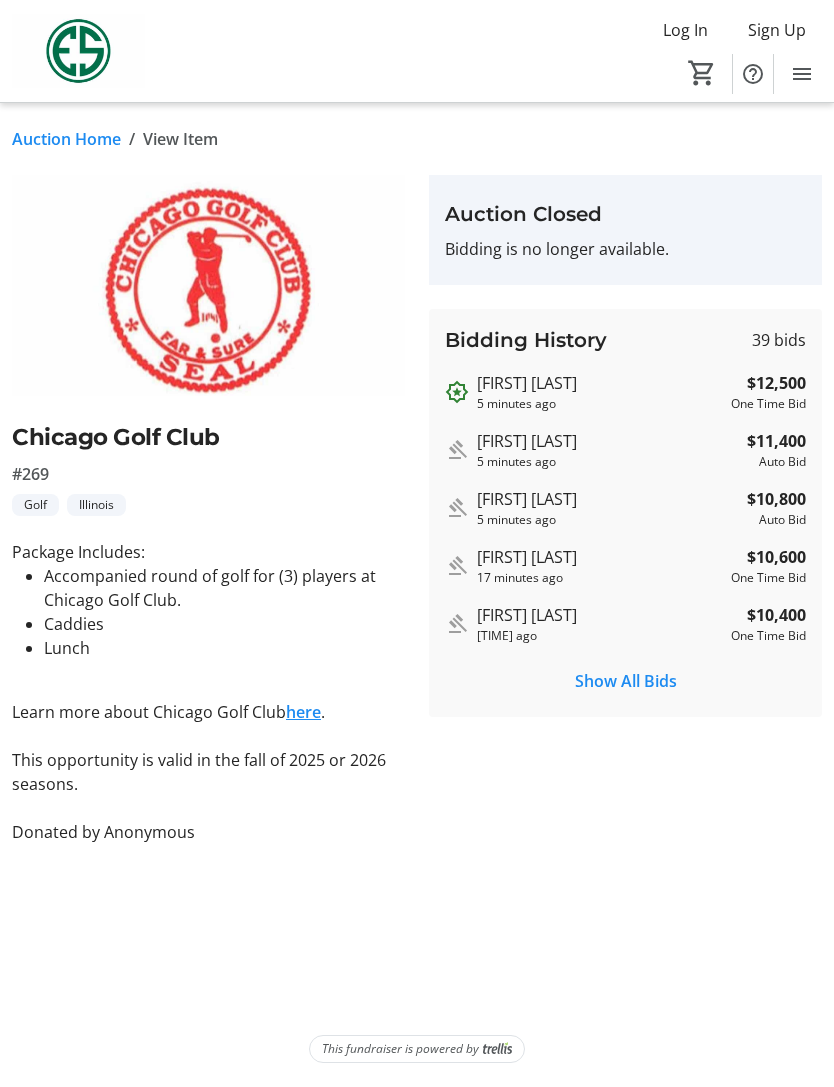 scroll, scrollTop: 1104, scrollLeft: 0, axis: vertical 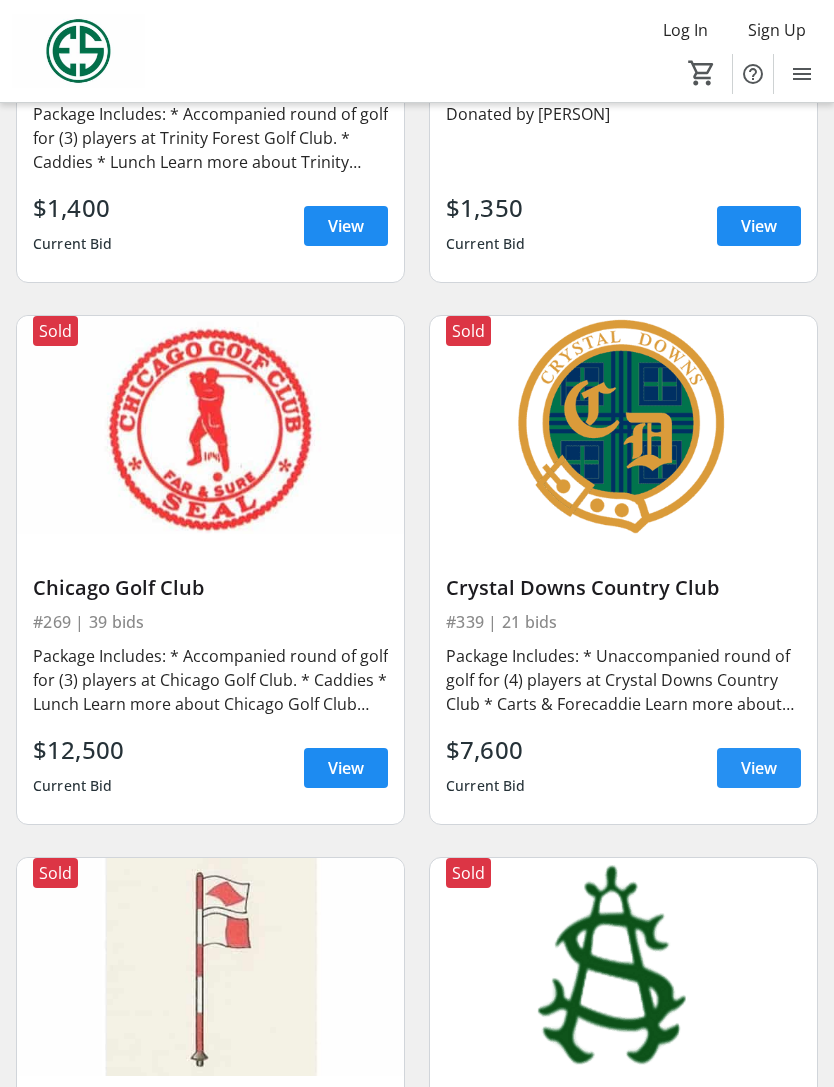 click on "View" at bounding box center (759, 768) 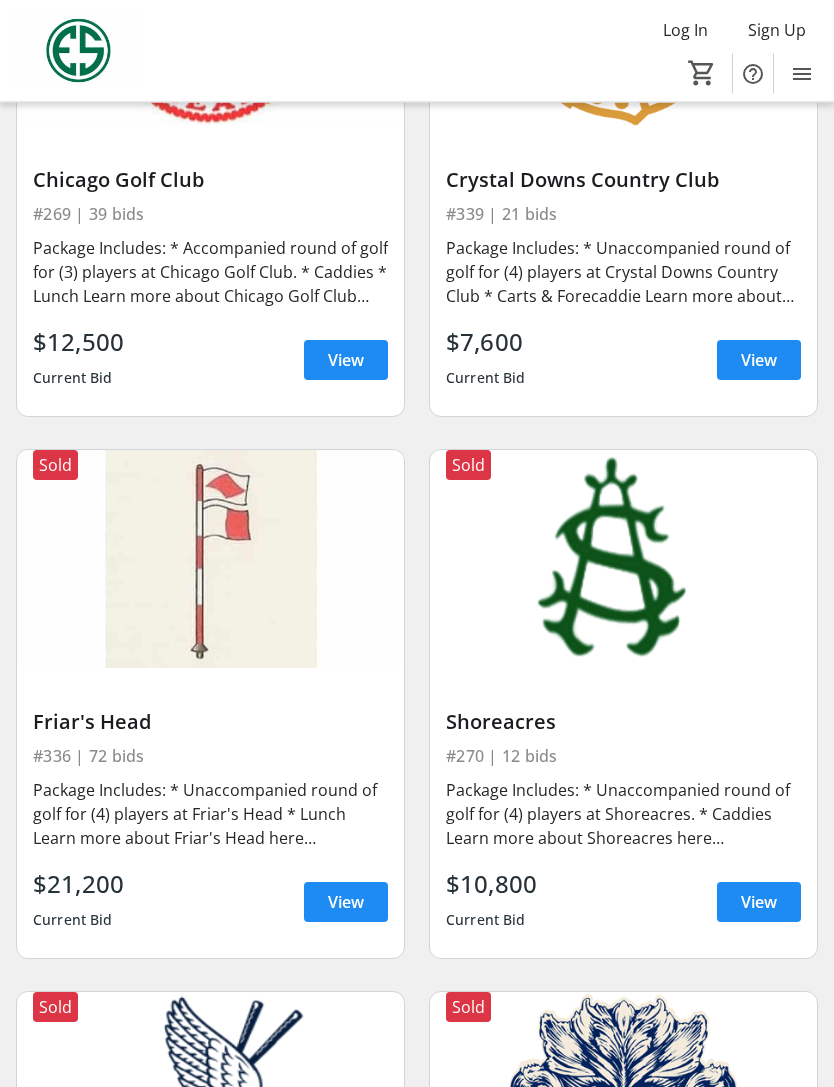 scroll, scrollTop: 1512, scrollLeft: 0, axis: vertical 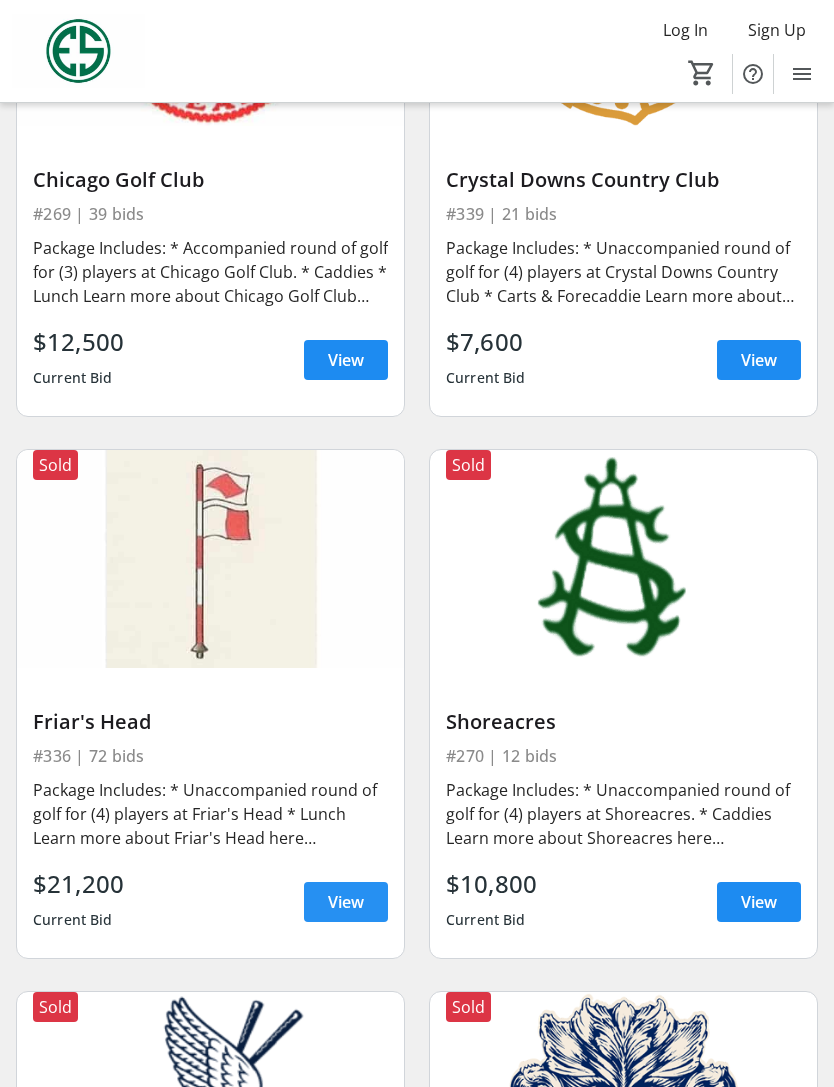 click on "View" at bounding box center (346, 902) 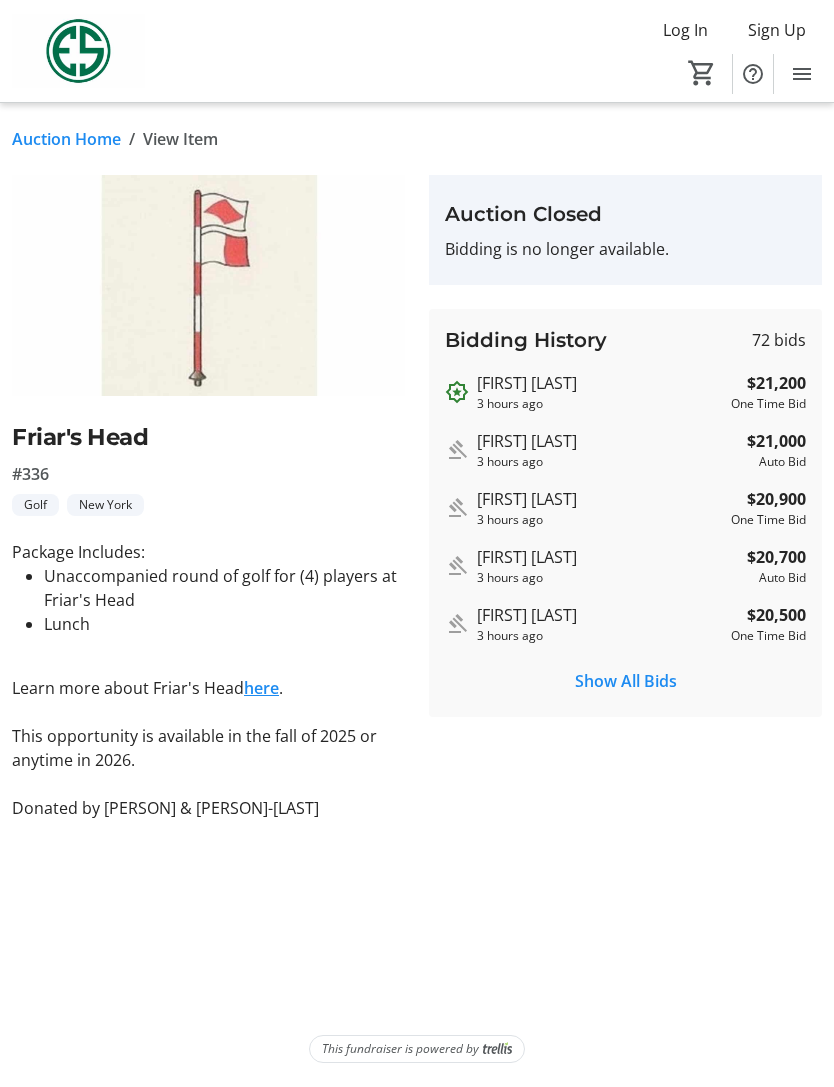 click on "Log In  Sign Up  Home  Bid Now!    Donations  0" 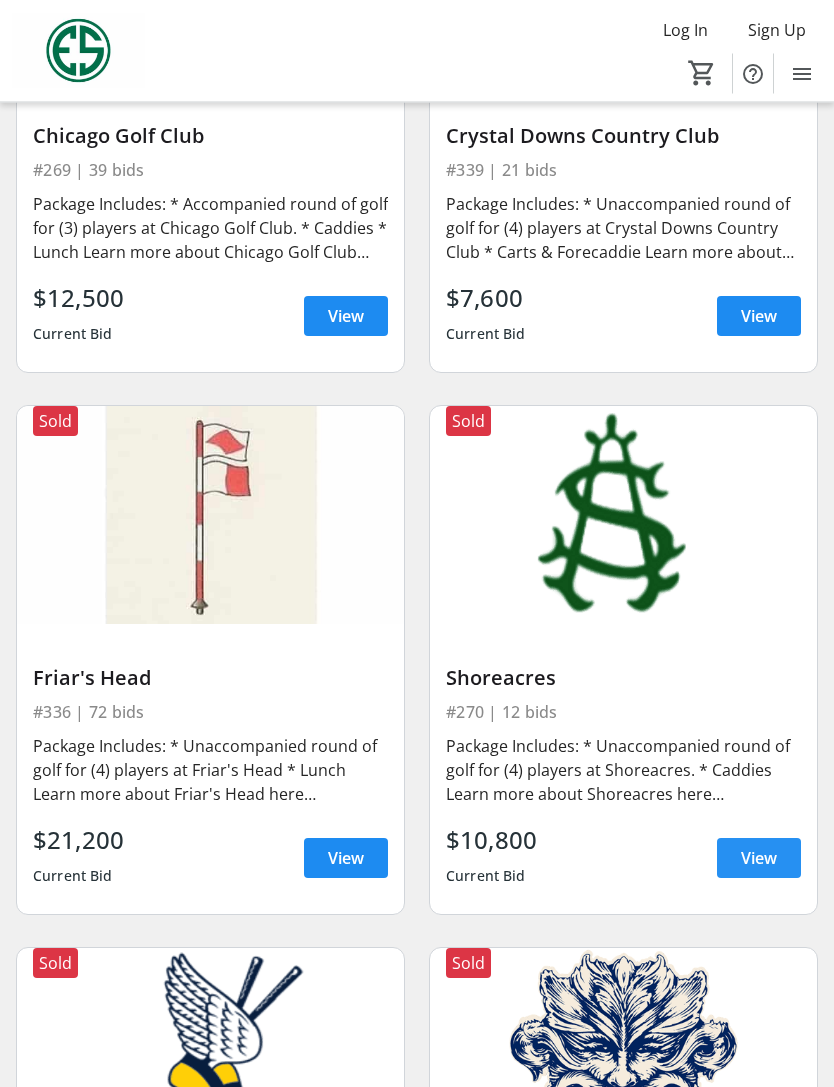 scroll, scrollTop: 1556, scrollLeft: 0, axis: vertical 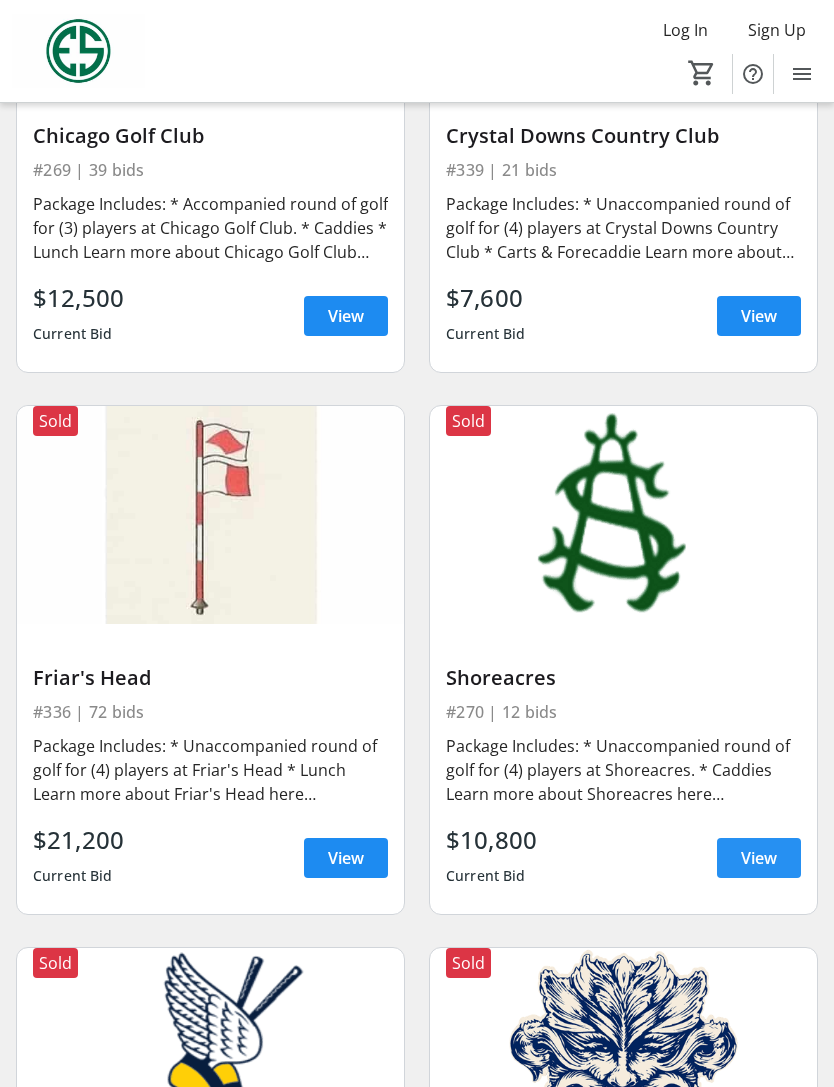 click on "View" at bounding box center [759, 858] 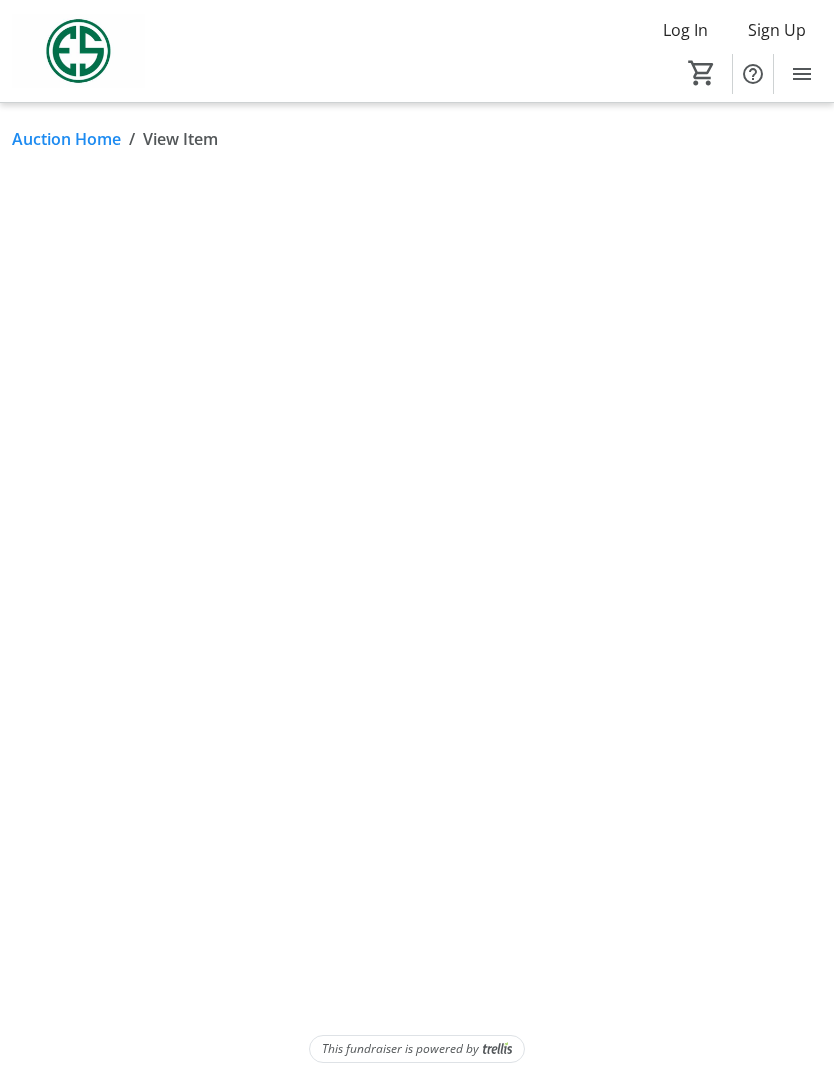 scroll, scrollTop: 0, scrollLeft: 0, axis: both 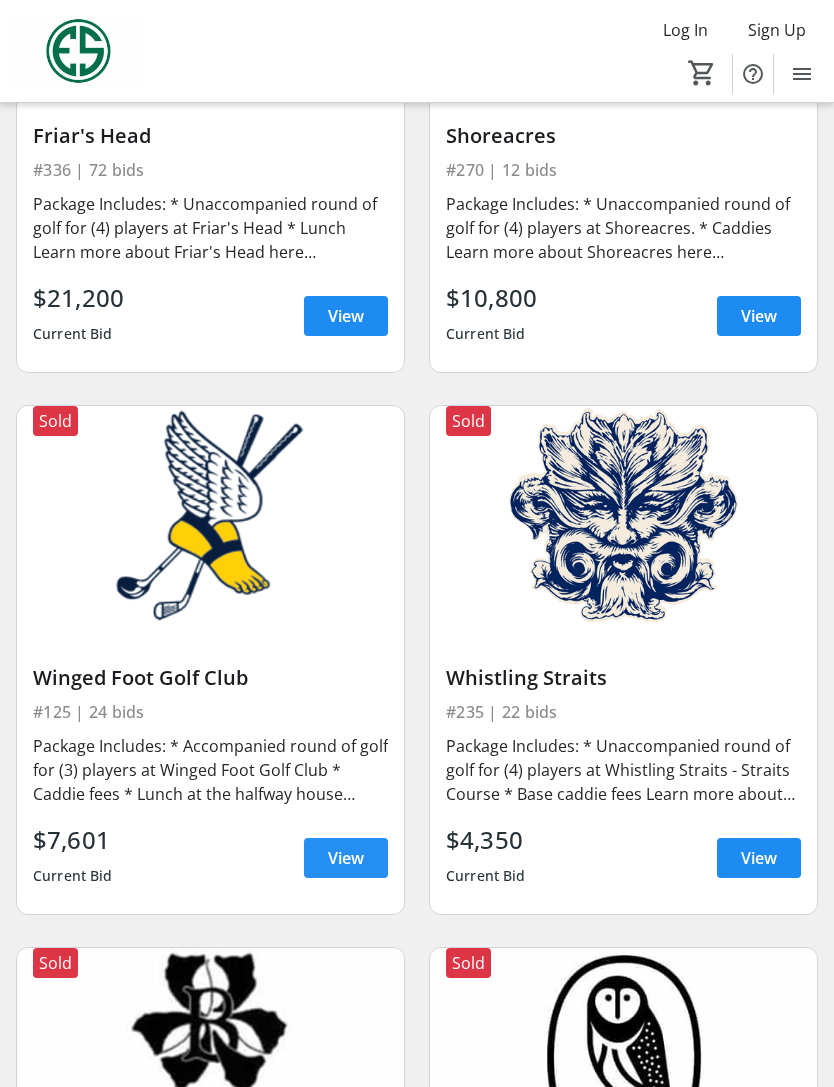 click on "View" at bounding box center (346, 858) 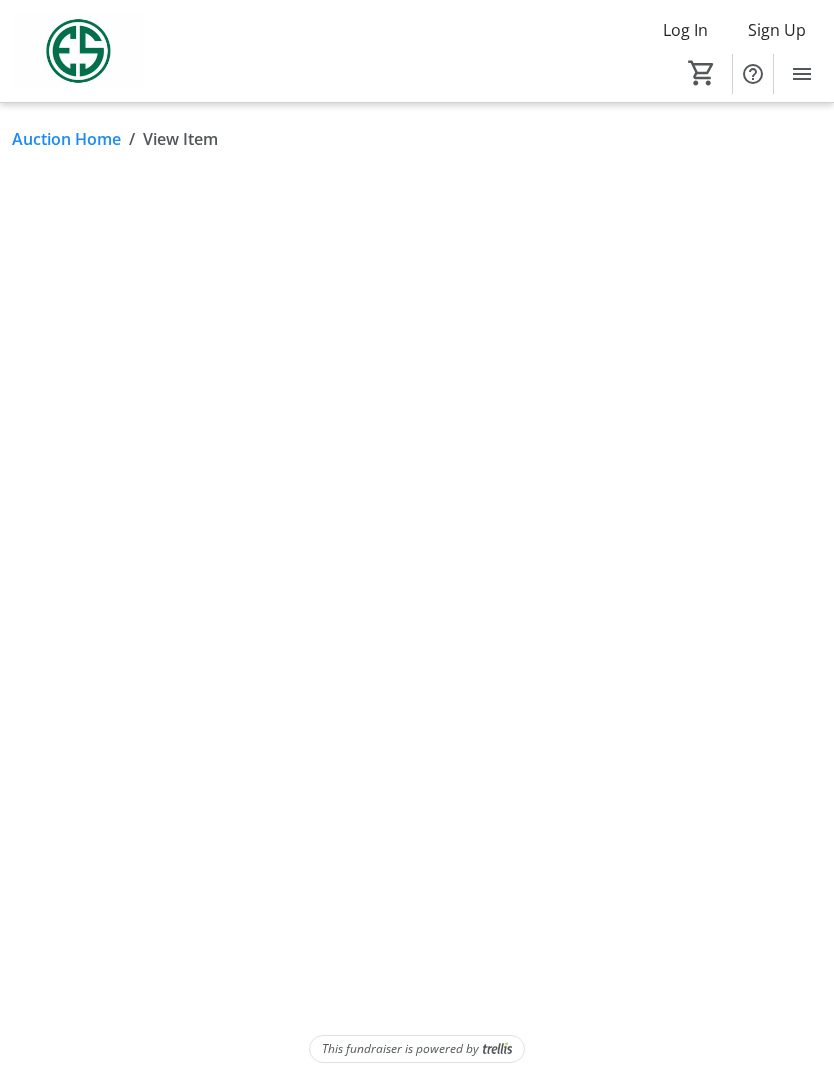 scroll, scrollTop: 0, scrollLeft: 0, axis: both 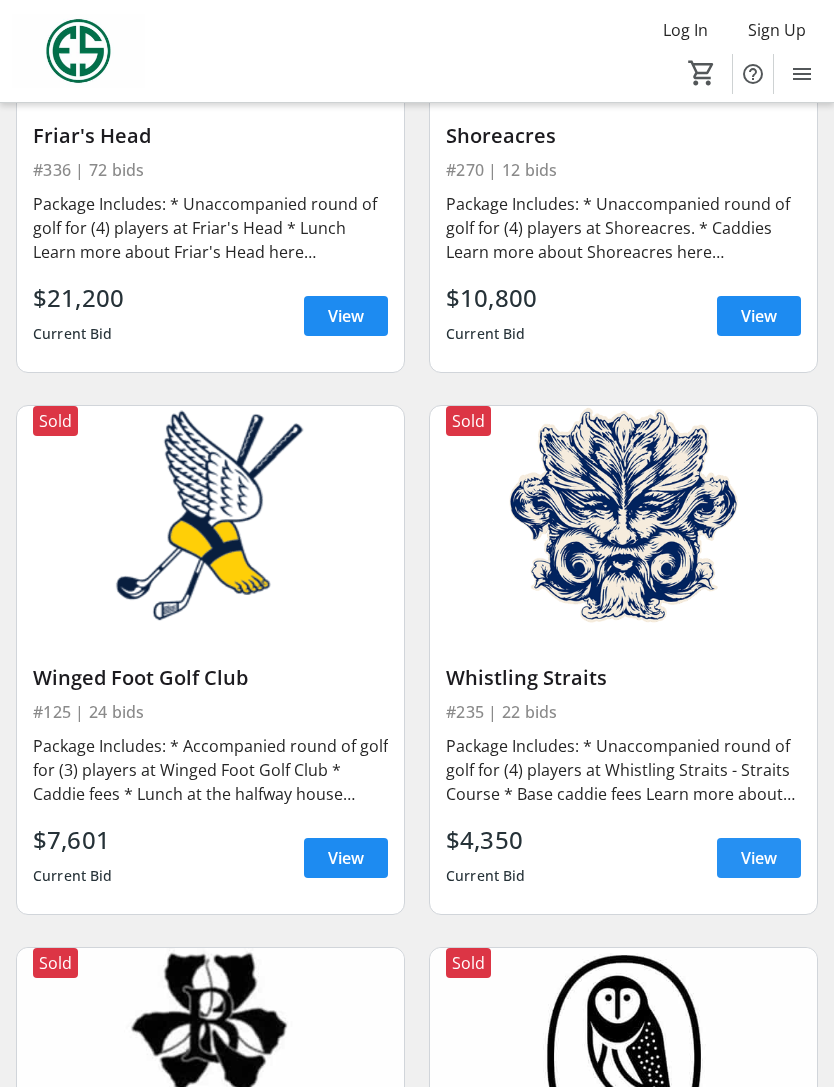 click on "View" at bounding box center (759, 858) 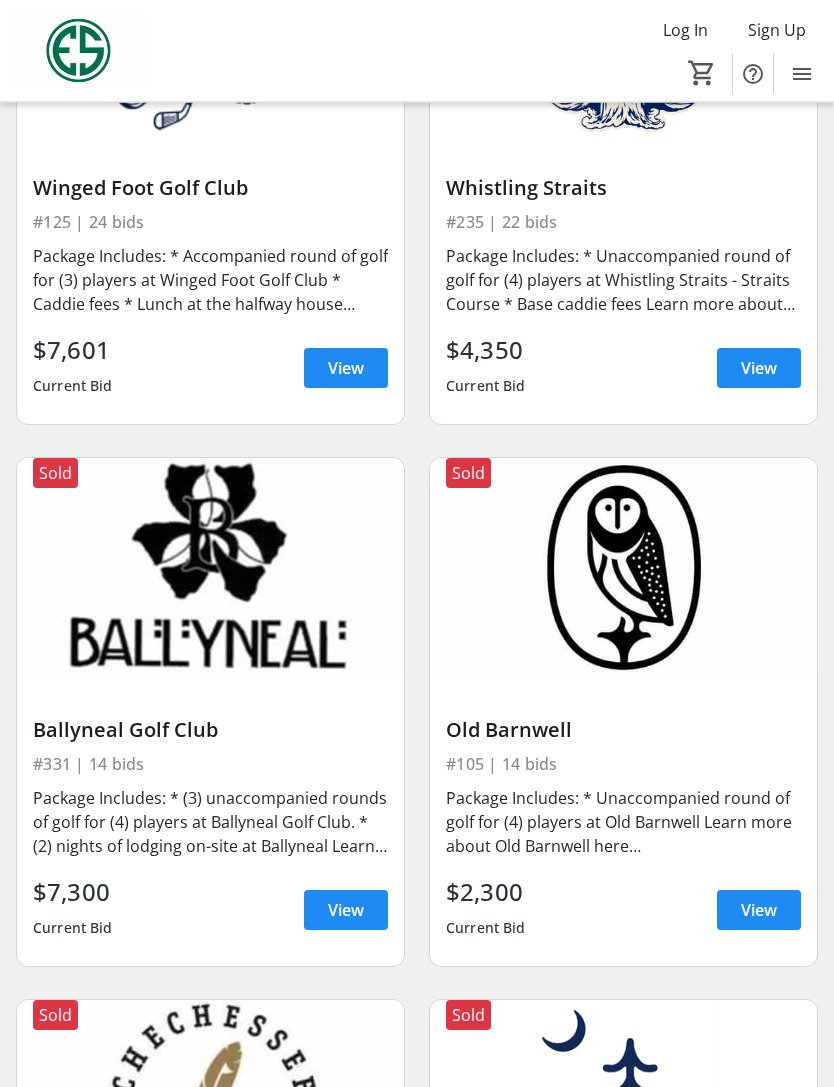 scroll, scrollTop: 2589, scrollLeft: 0, axis: vertical 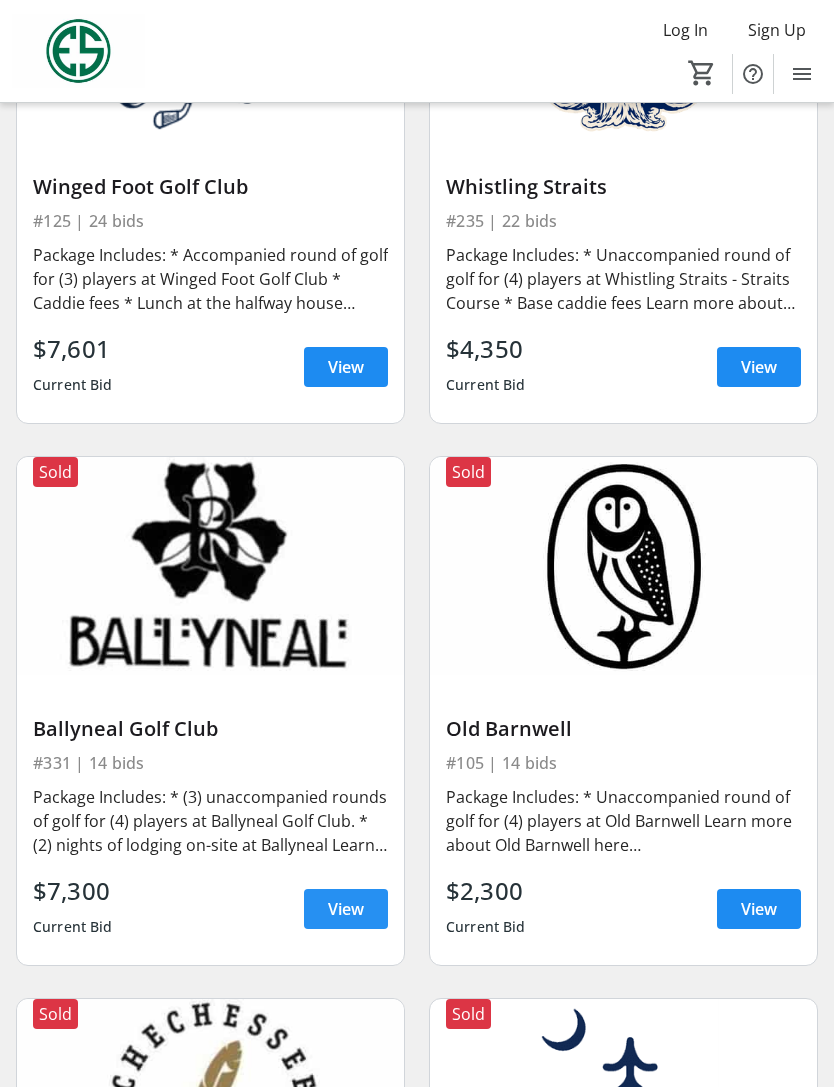 click on "View" at bounding box center [346, 909] 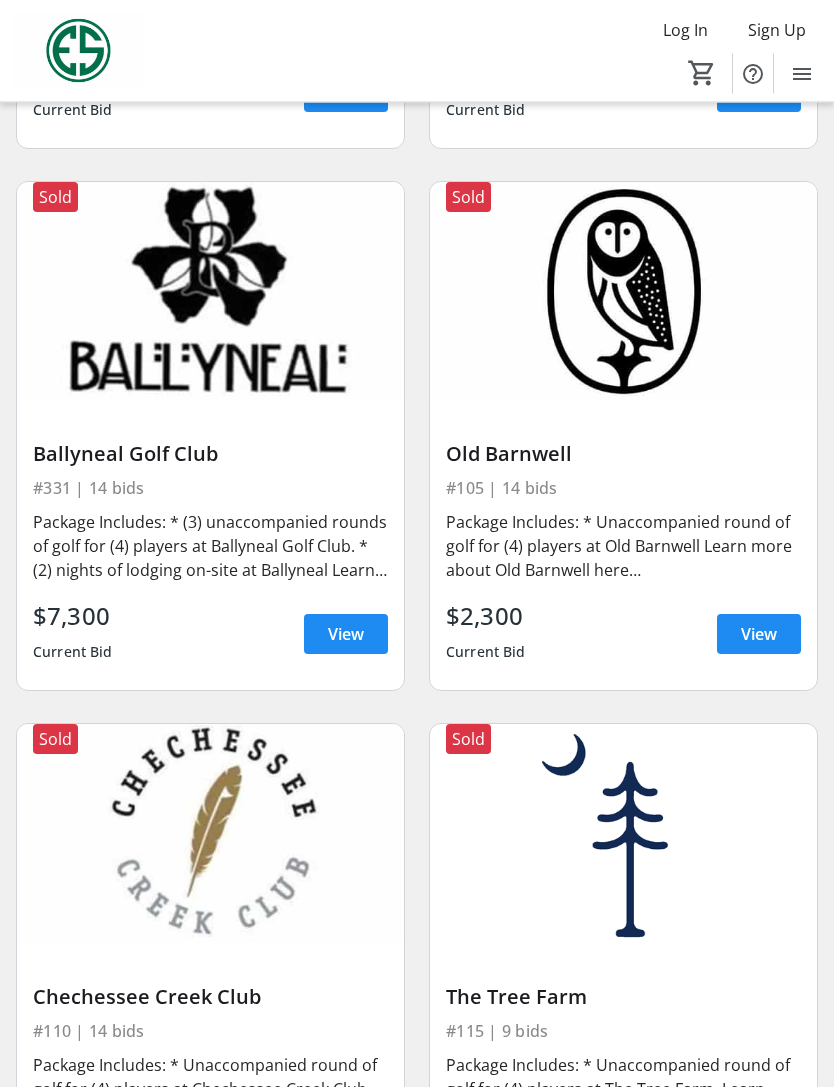 scroll, scrollTop: 2864, scrollLeft: 0, axis: vertical 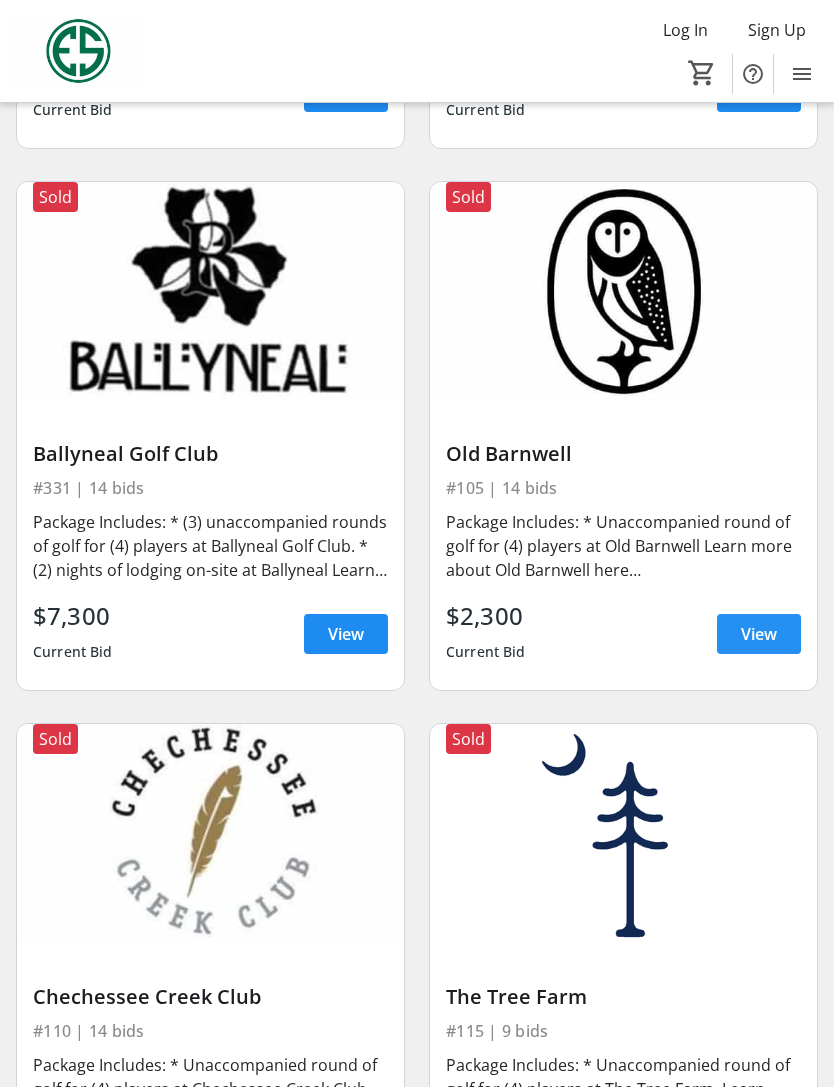click at bounding box center (759, 634) 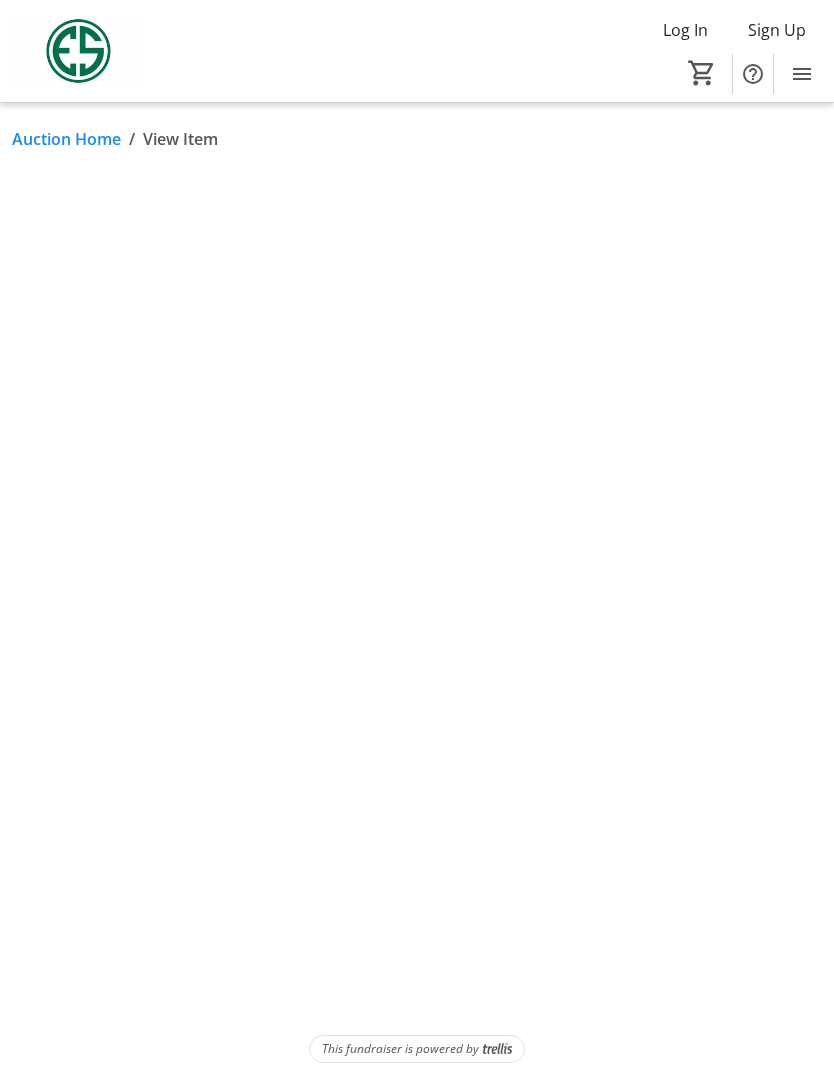 scroll, scrollTop: 0, scrollLeft: 0, axis: both 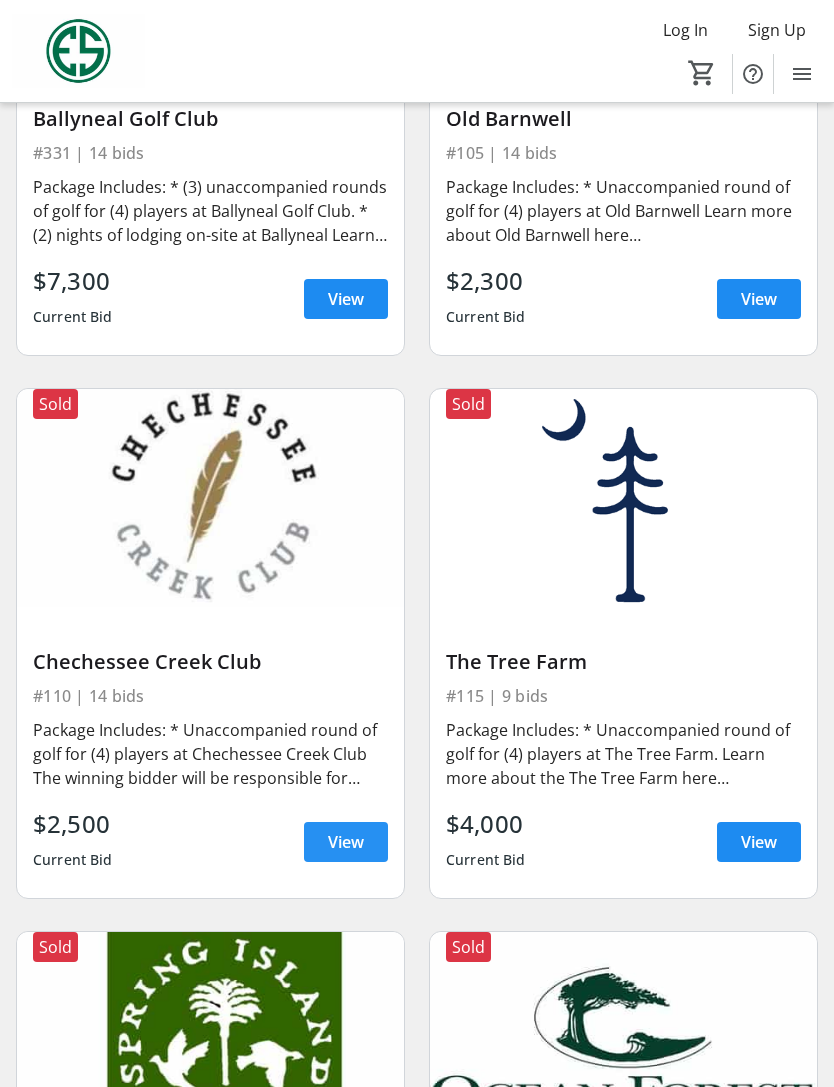 click on "View" at bounding box center (346, 842) 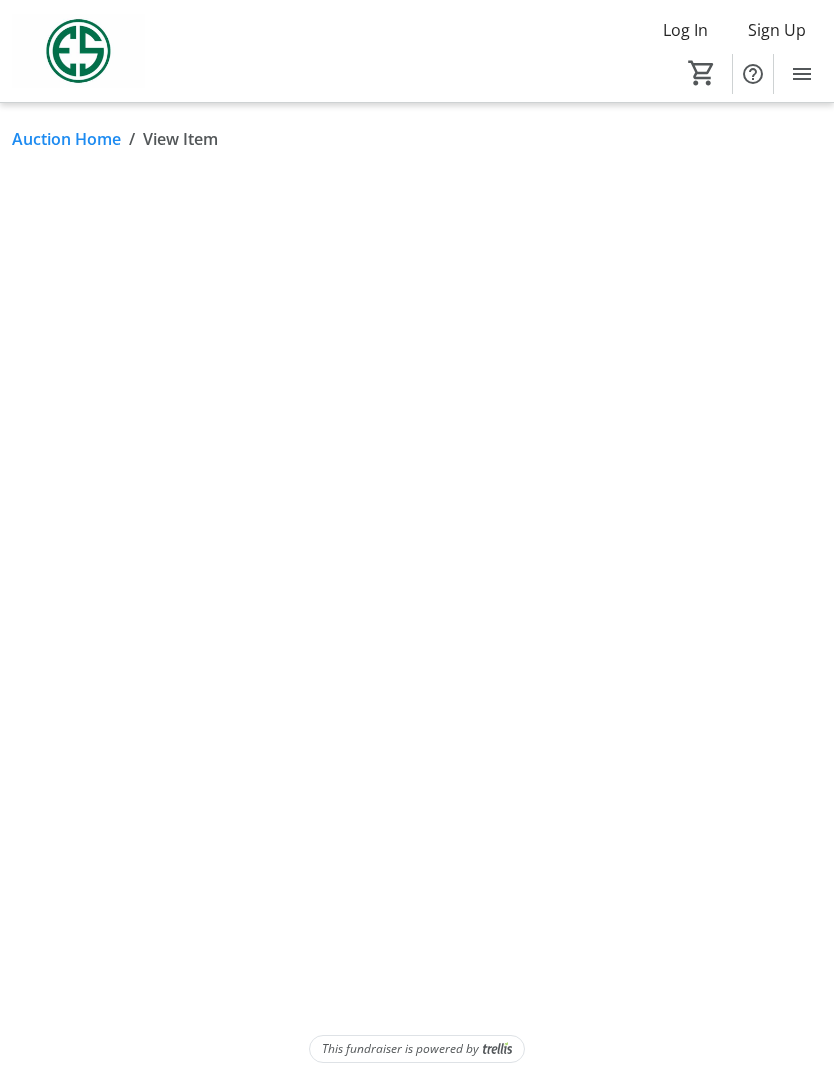 scroll, scrollTop: 0, scrollLeft: 0, axis: both 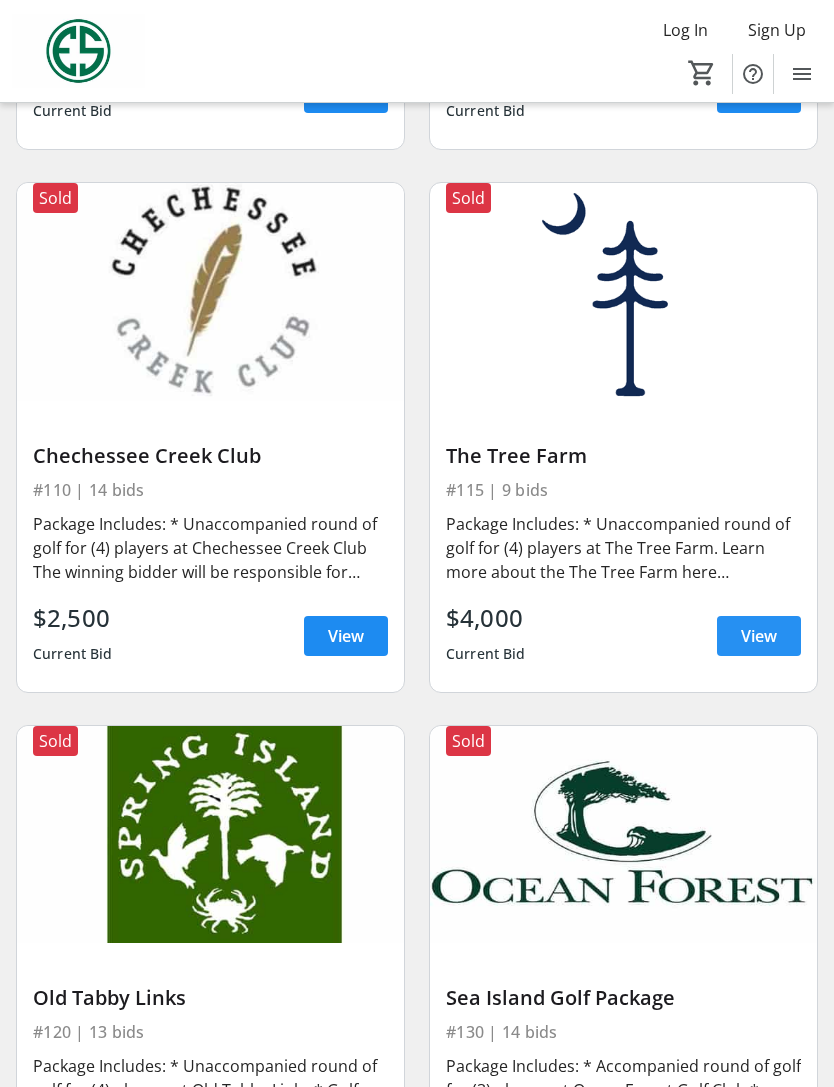 click on "View" at bounding box center [759, 636] 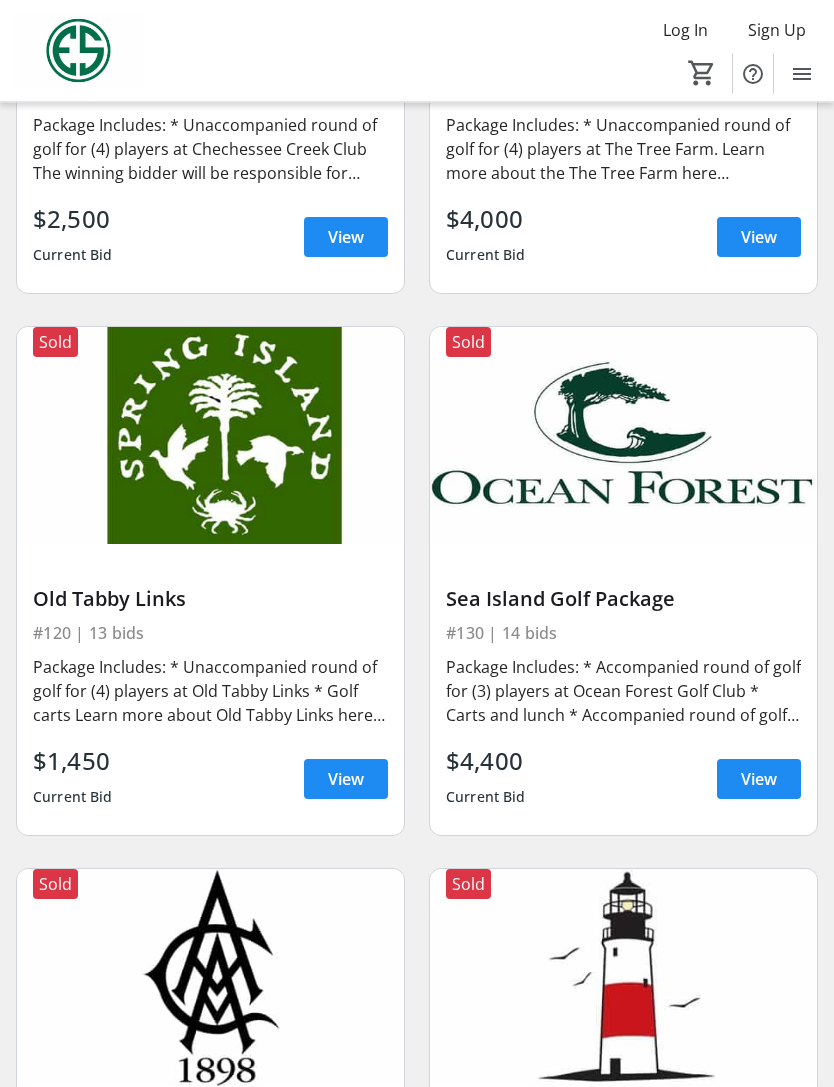 scroll, scrollTop: 3804, scrollLeft: 0, axis: vertical 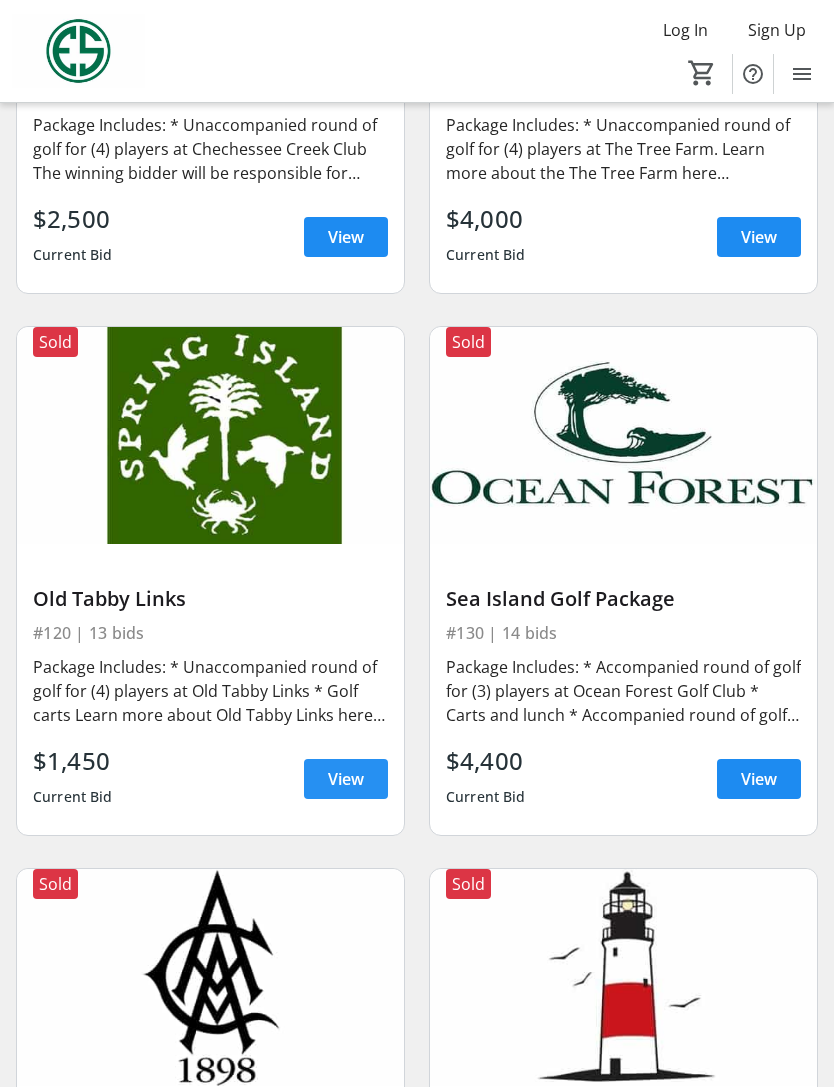 click on "View" at bounding box center (346, 779) 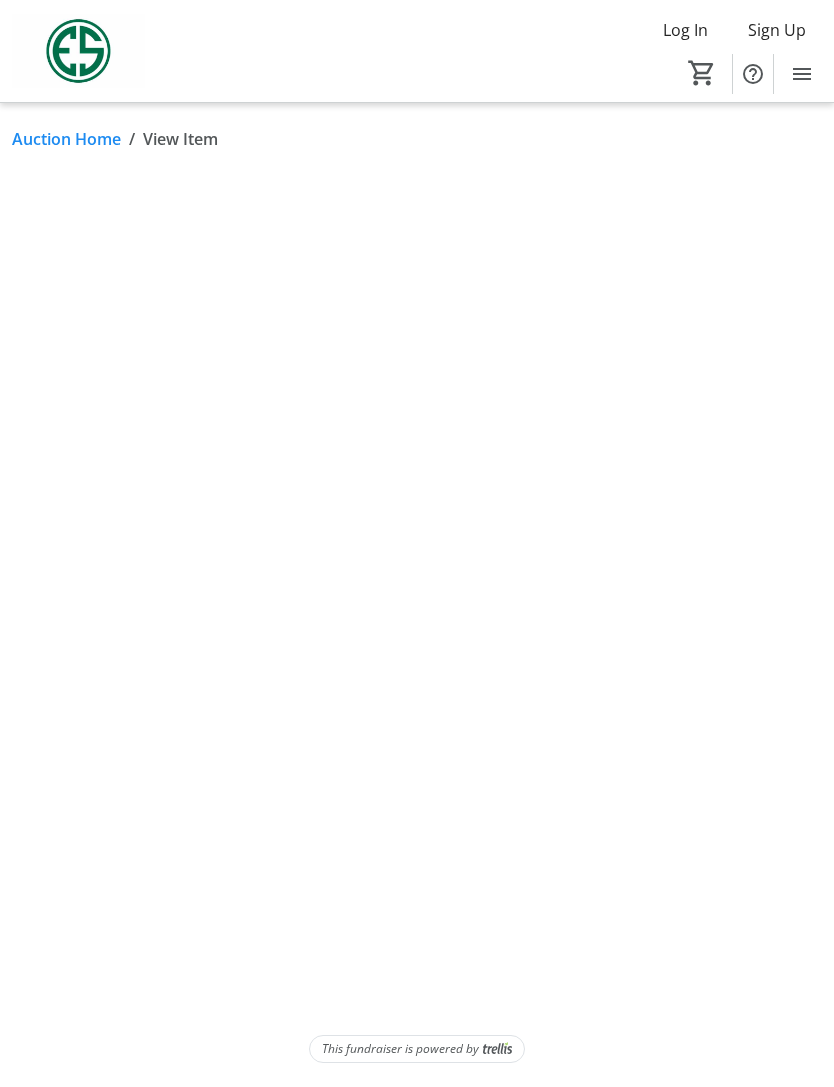 scroll, scrollTop: 0, scrollLeft: 0, axis: both 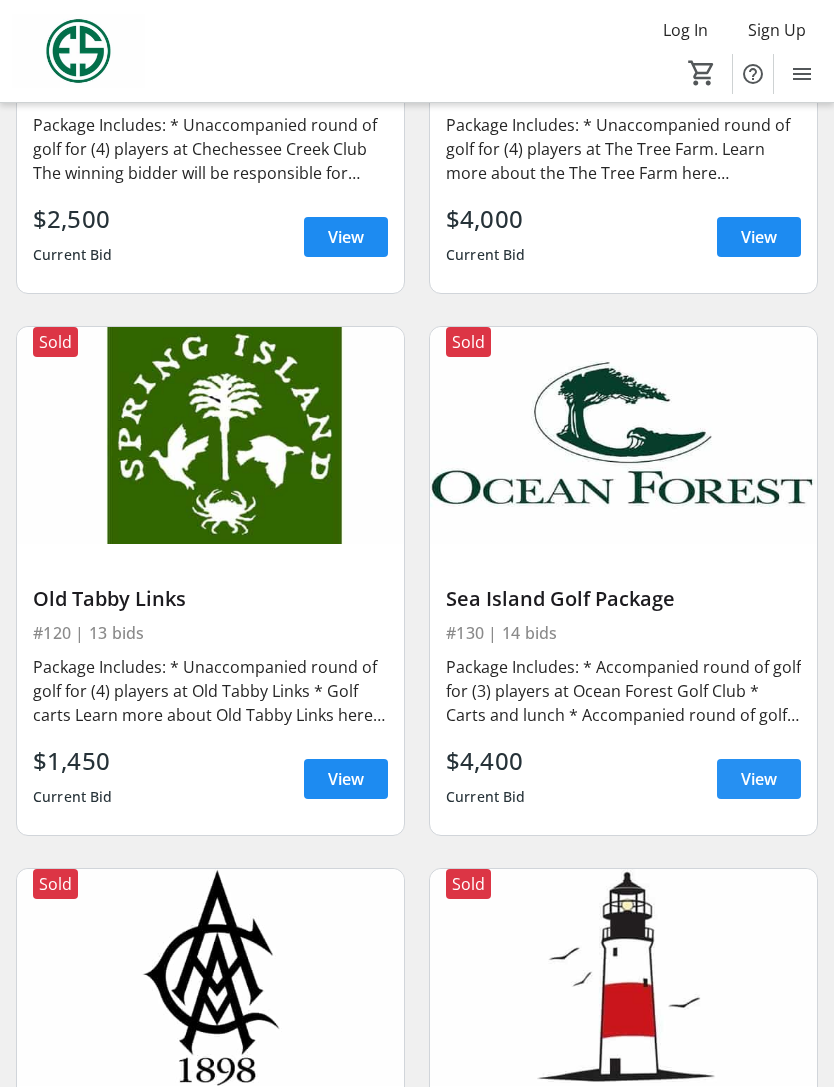 click on "View" at bounding box center (759, 779) 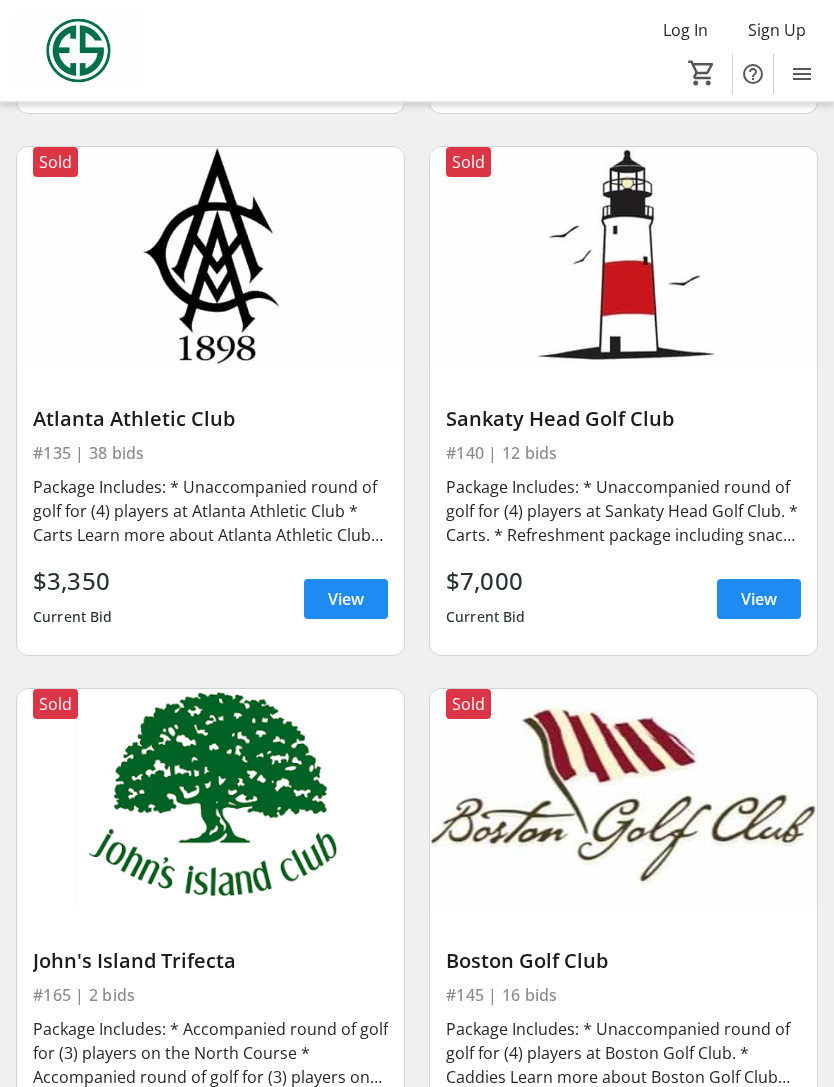 scroll, scrollTop: 4526, scrollLeft: 0, axis: vertical 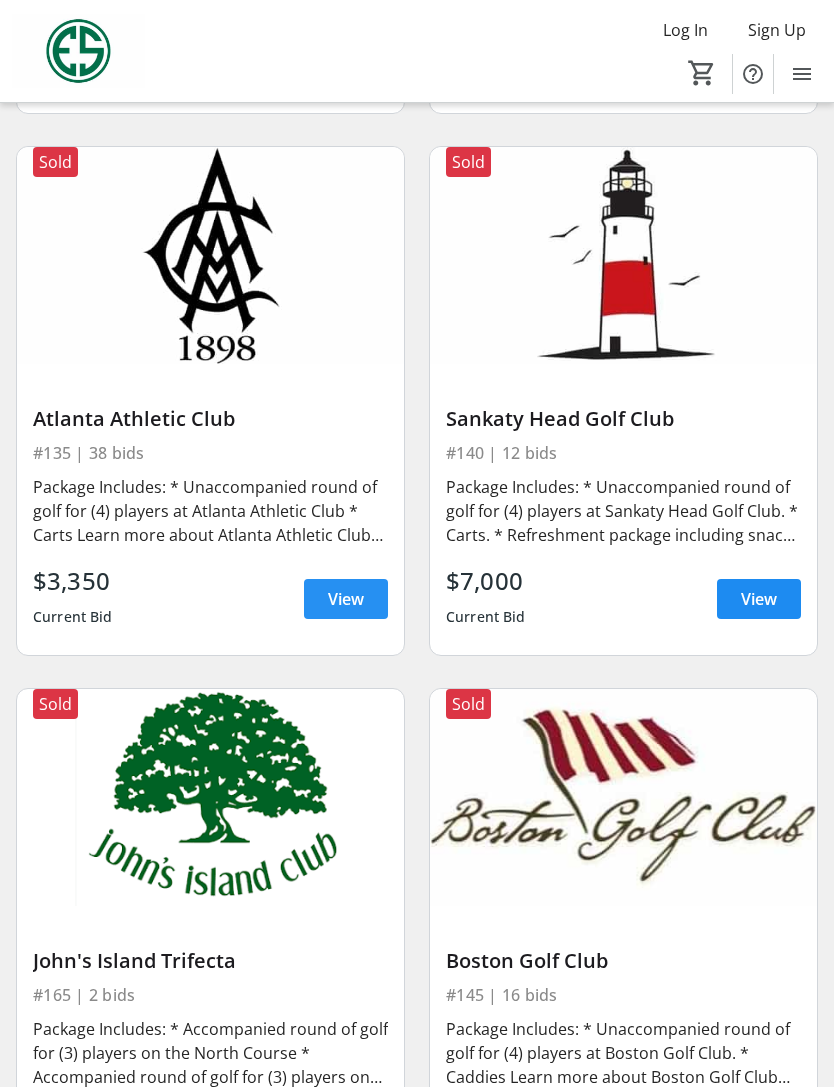 click on "View" at bounding box center (346, 599) 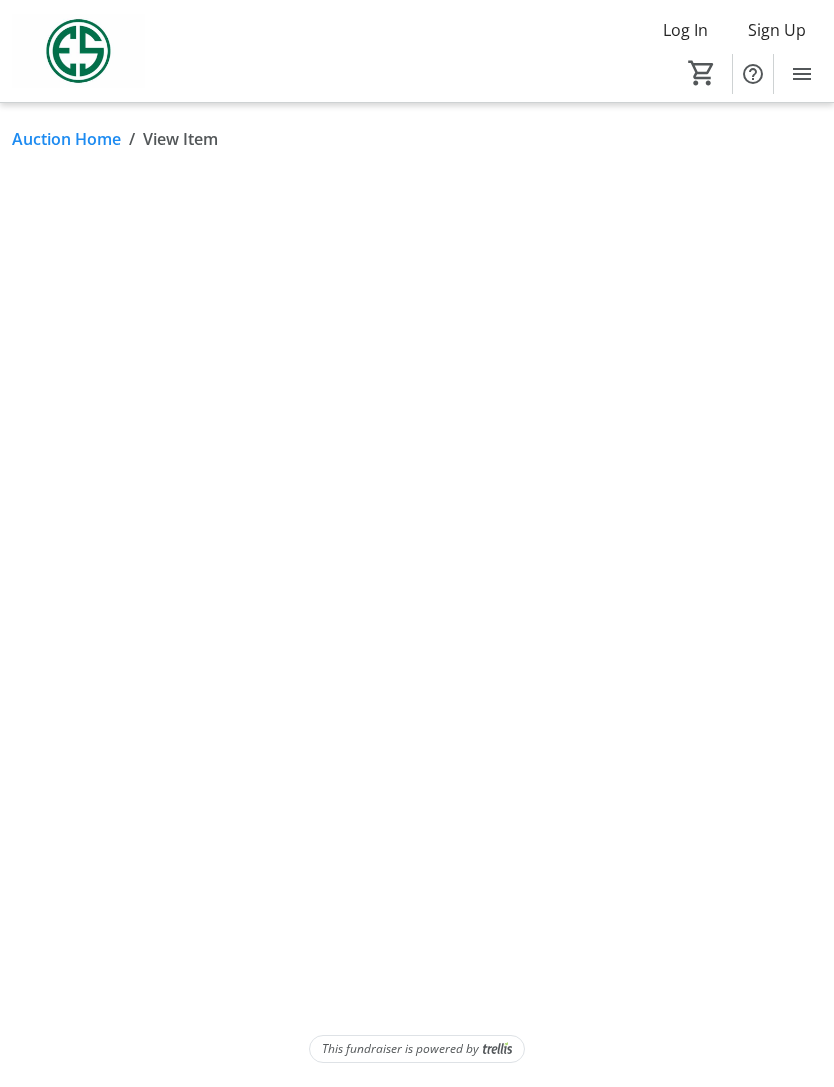 scroll, scrollTop: 0, scrollLeft: 0, axis: both 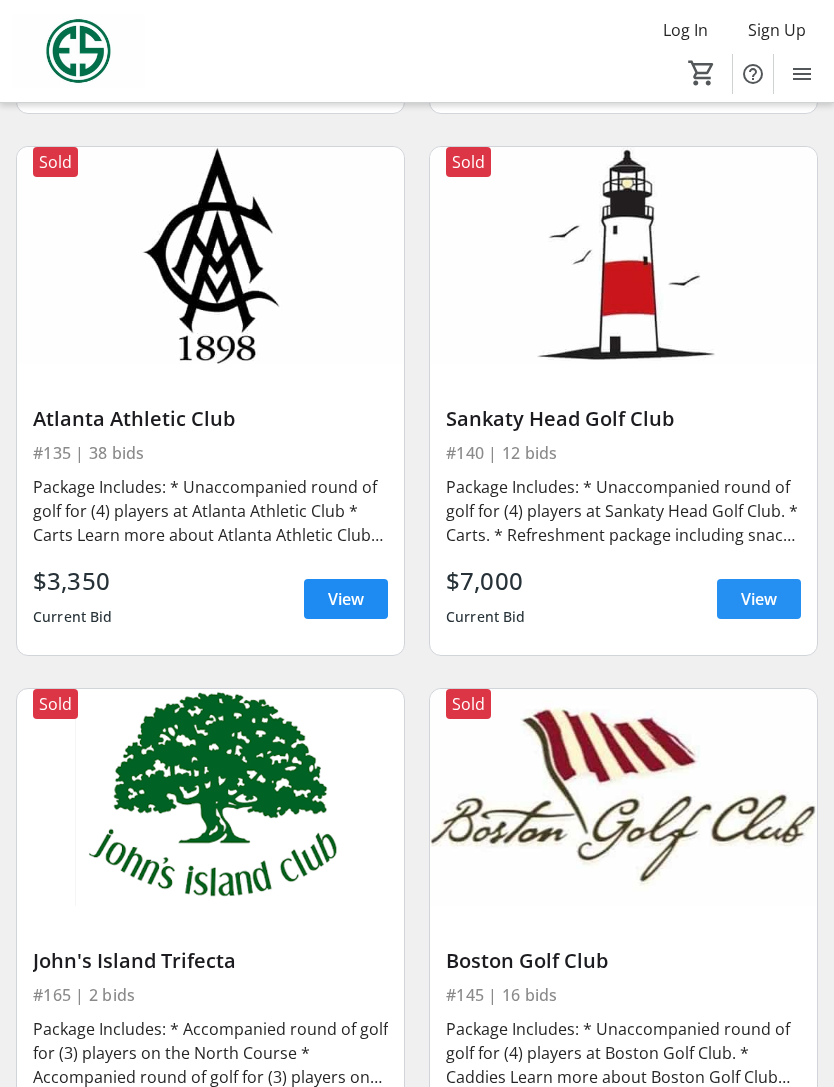 click on "View" at bounding box center (759, 599) 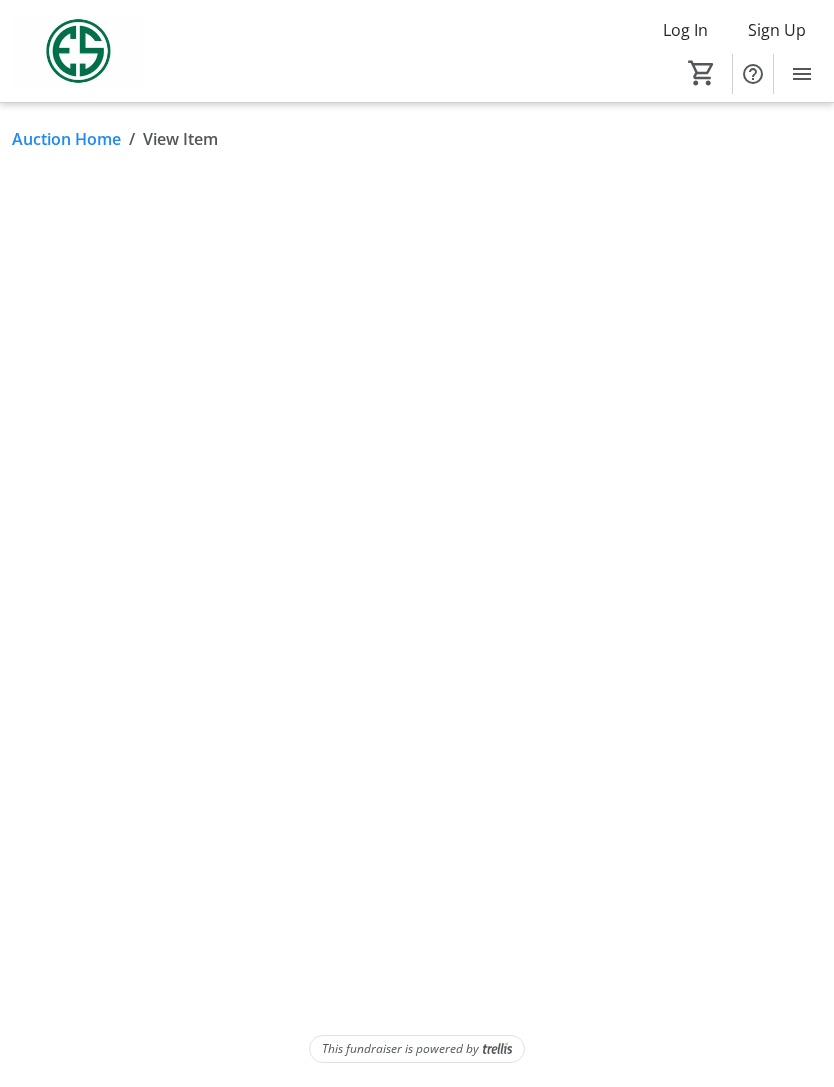 scroll, scrollTop: 64, scrollLeft: 0, axis: vertical 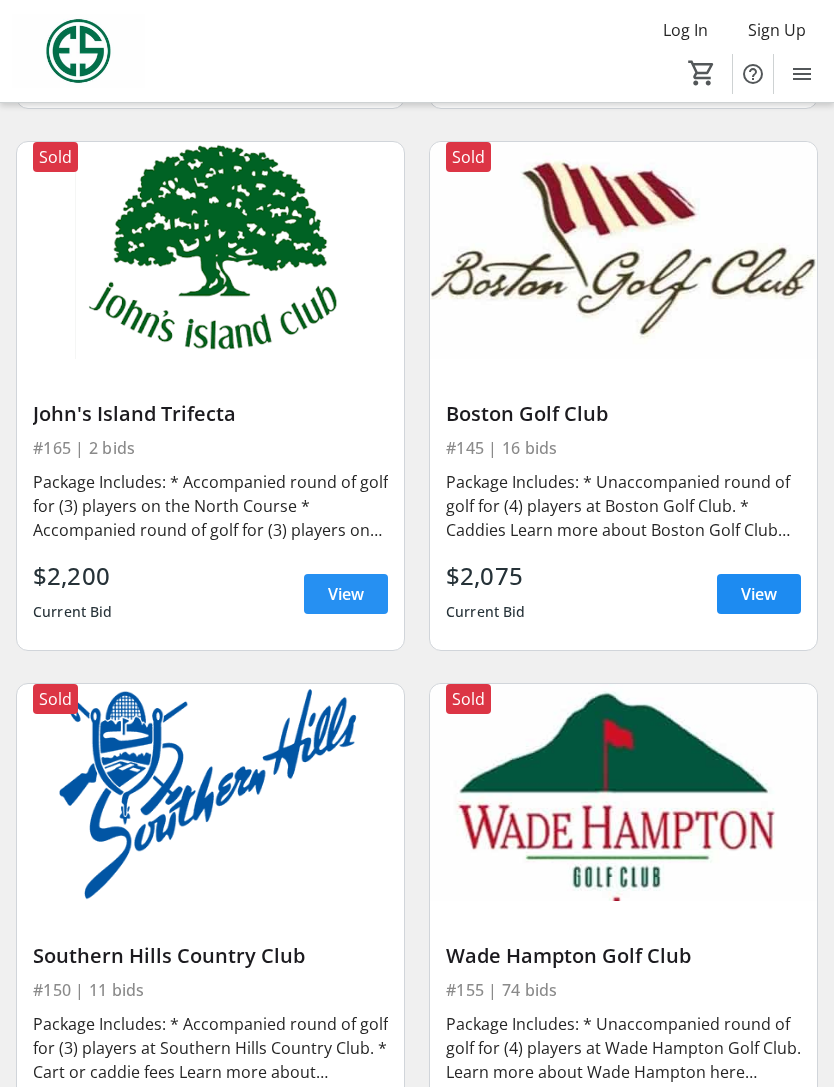 click on "View" at bounding box center (346, 594) 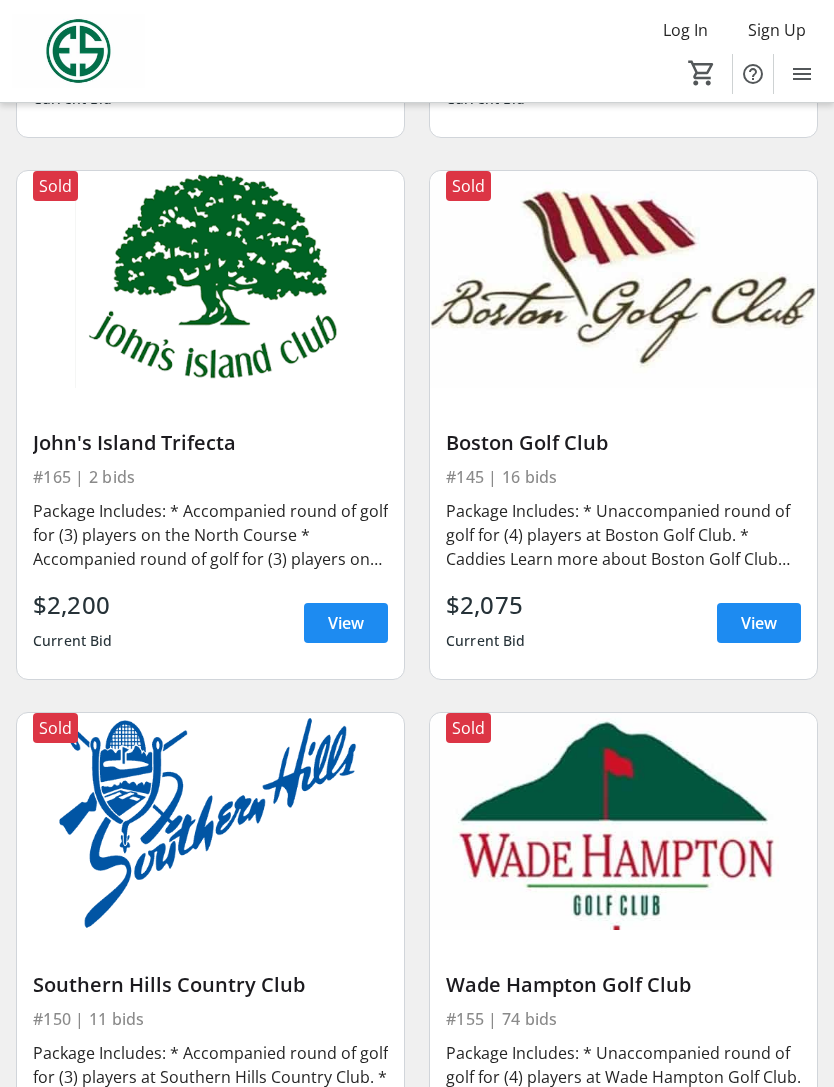 scroll, scrollTop: 5038, scrollLeft: 0, axis: vertical 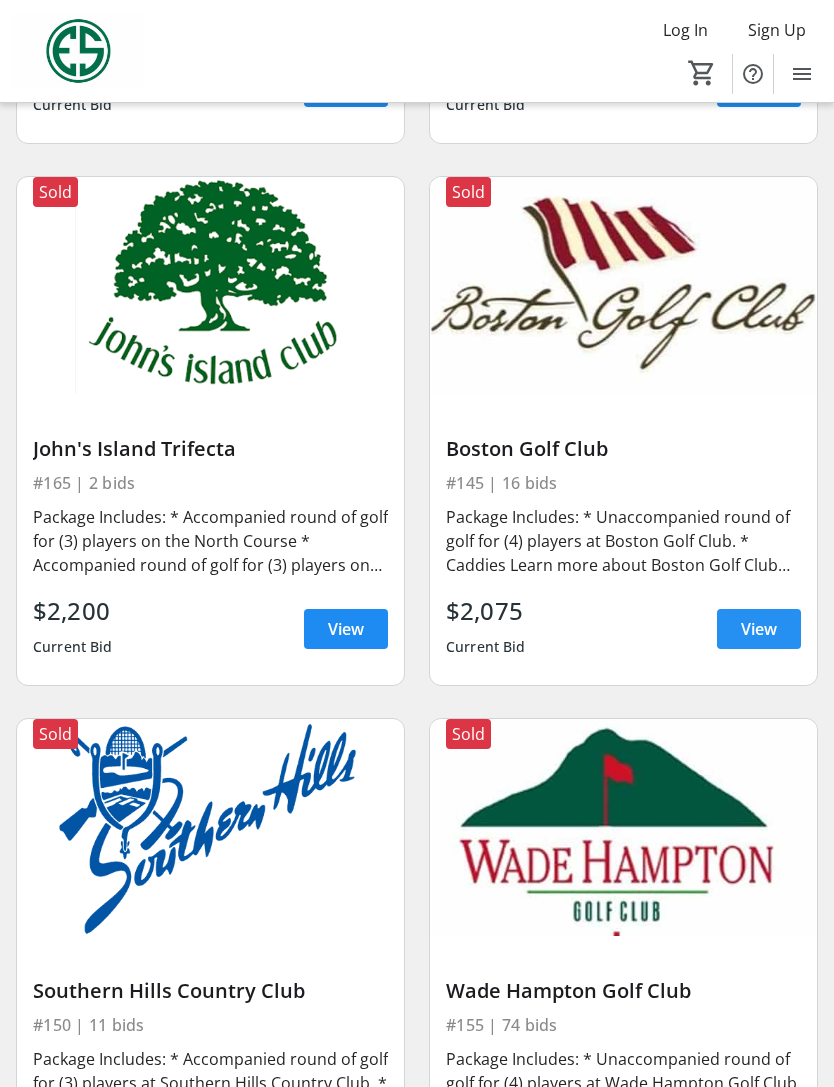 click on "View" at bounding box center (759, 629) 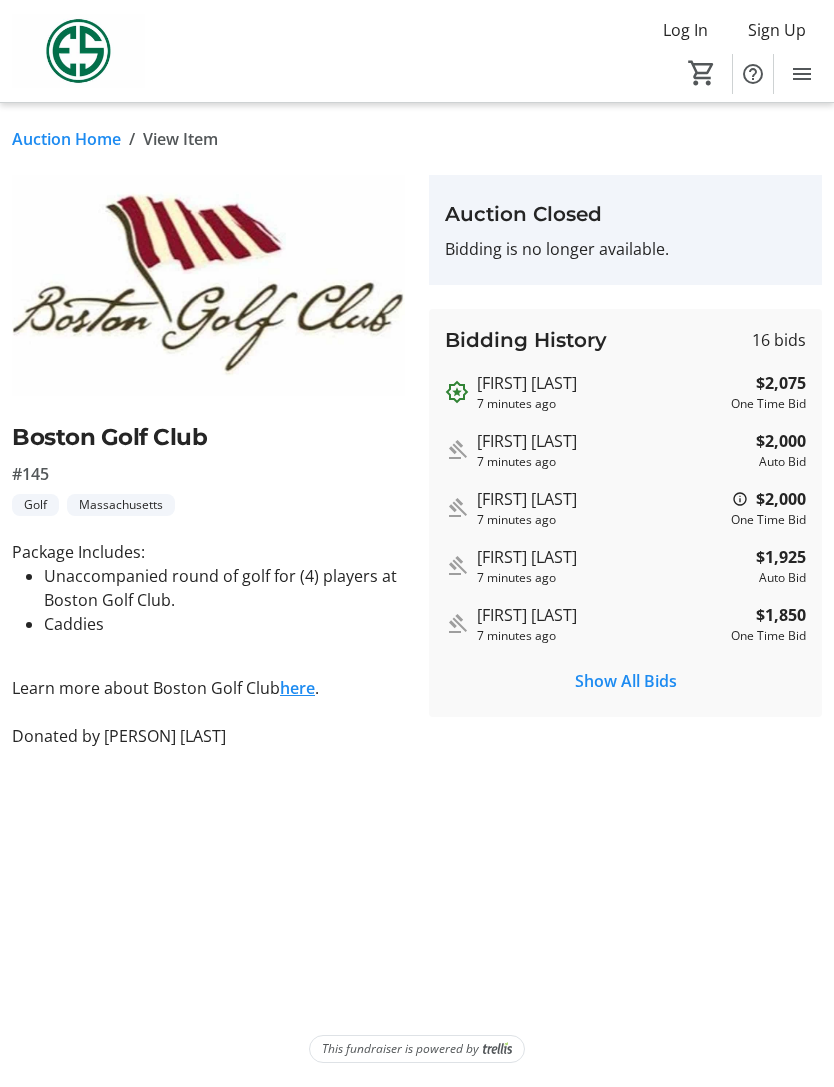 scroll, scrollTop: 64, scrollLeft: 0, axis: vertical 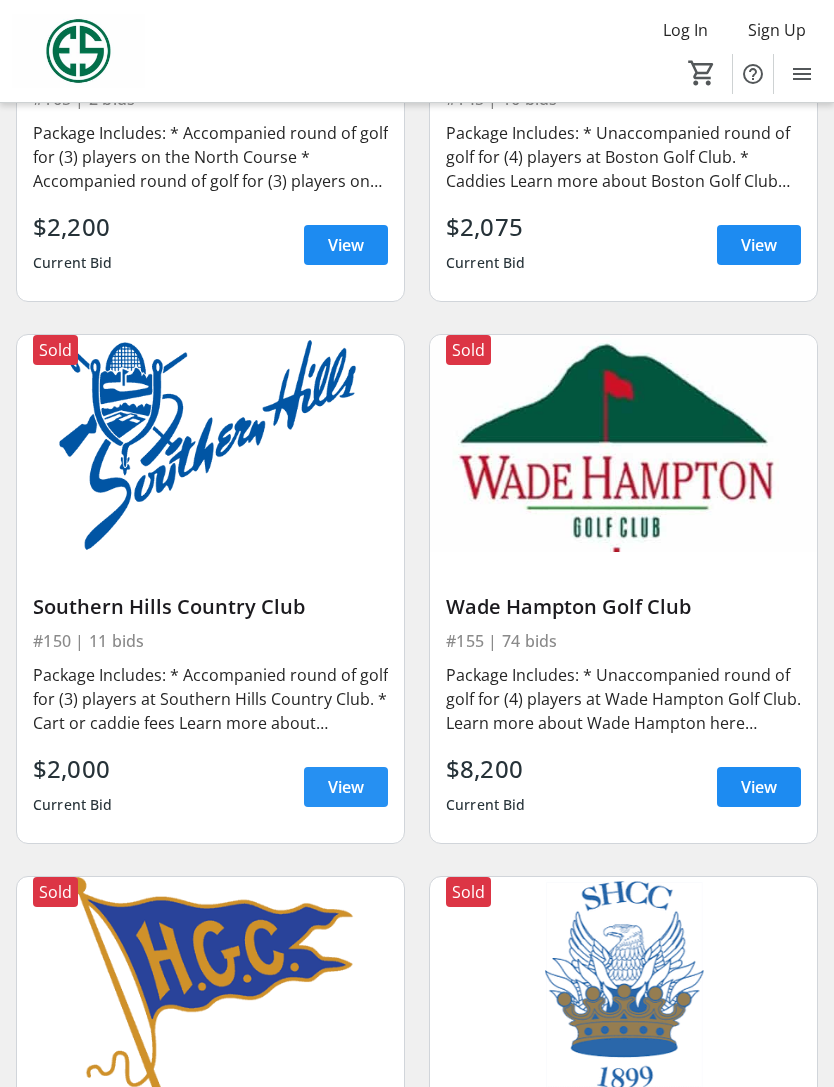 click on "View" at bounding box center [346, 787] 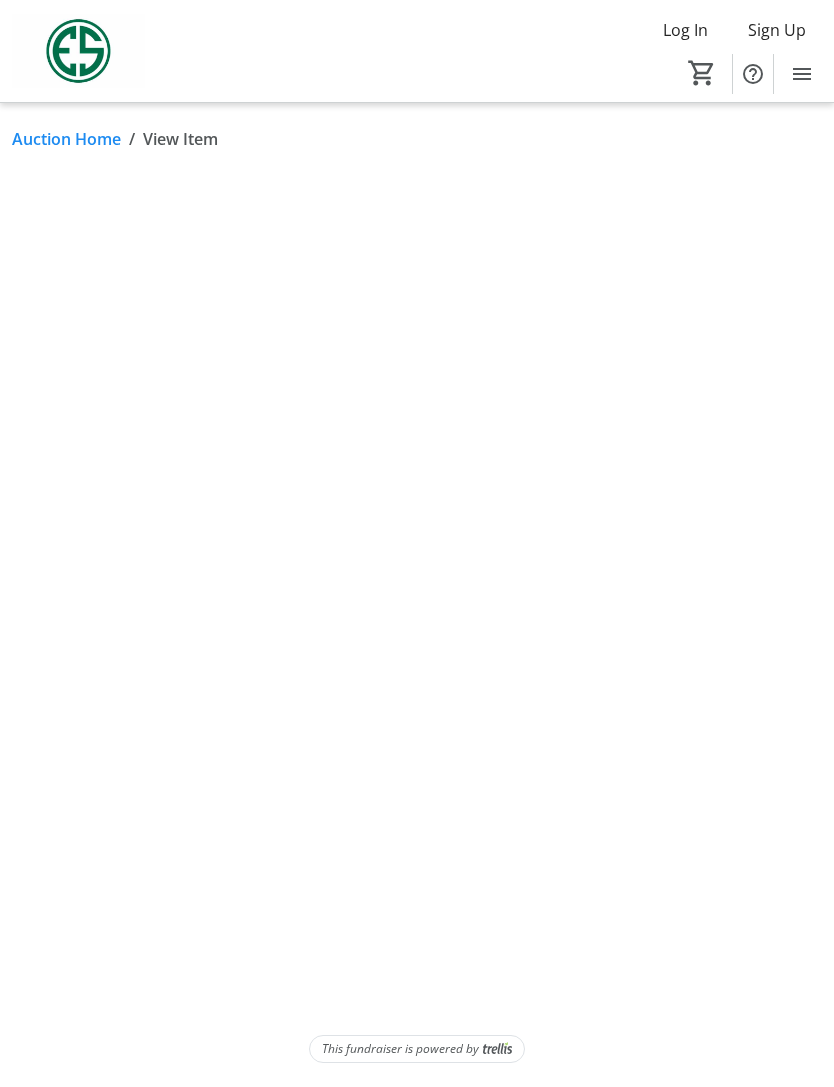 scroll, scrollTop: 0, scrollLeft: 0, axis: both 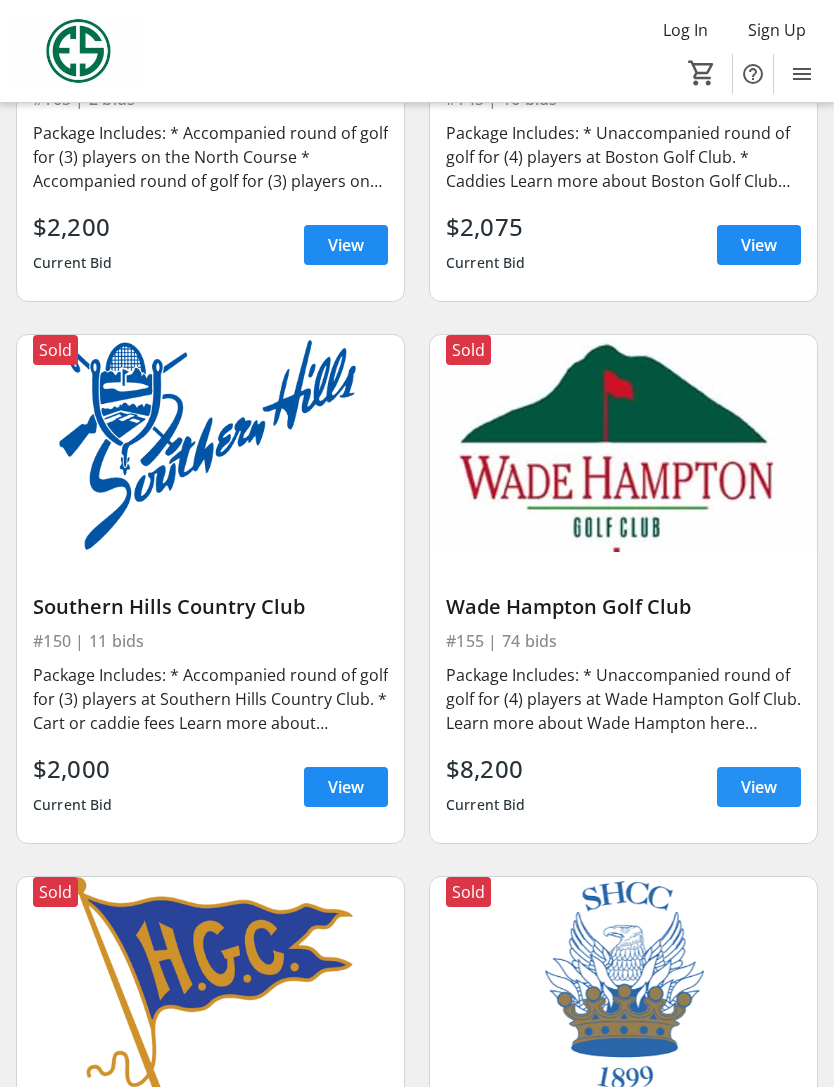 click on "View" at bounding box center [759, 787] 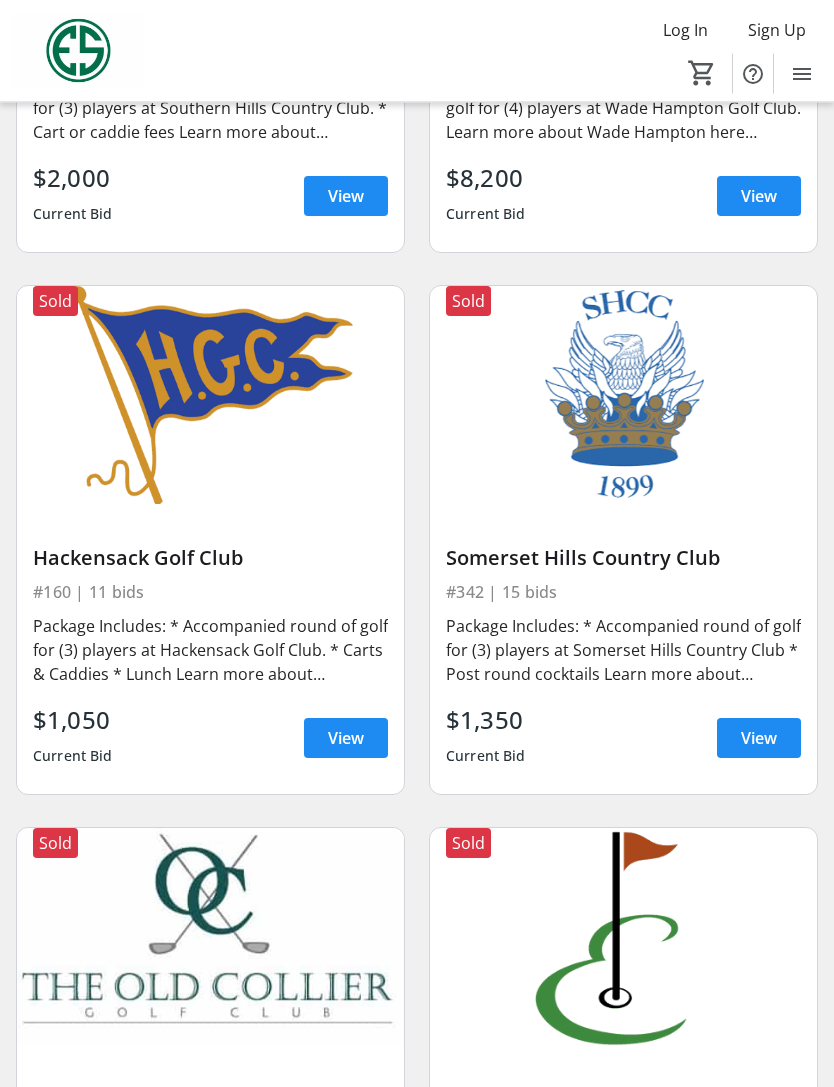 scroll, scrollTop: 6013, scrollLeft: 0, axis: vertical 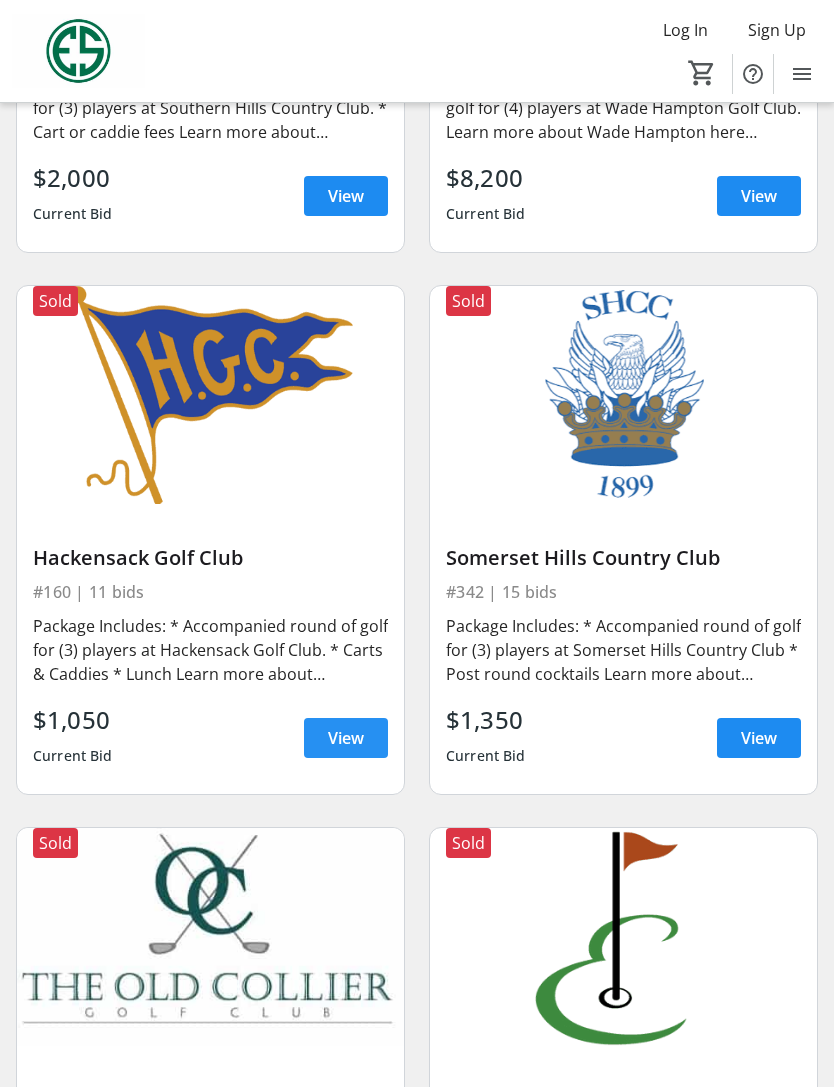 click on "View" at bounding box center (346, 738) 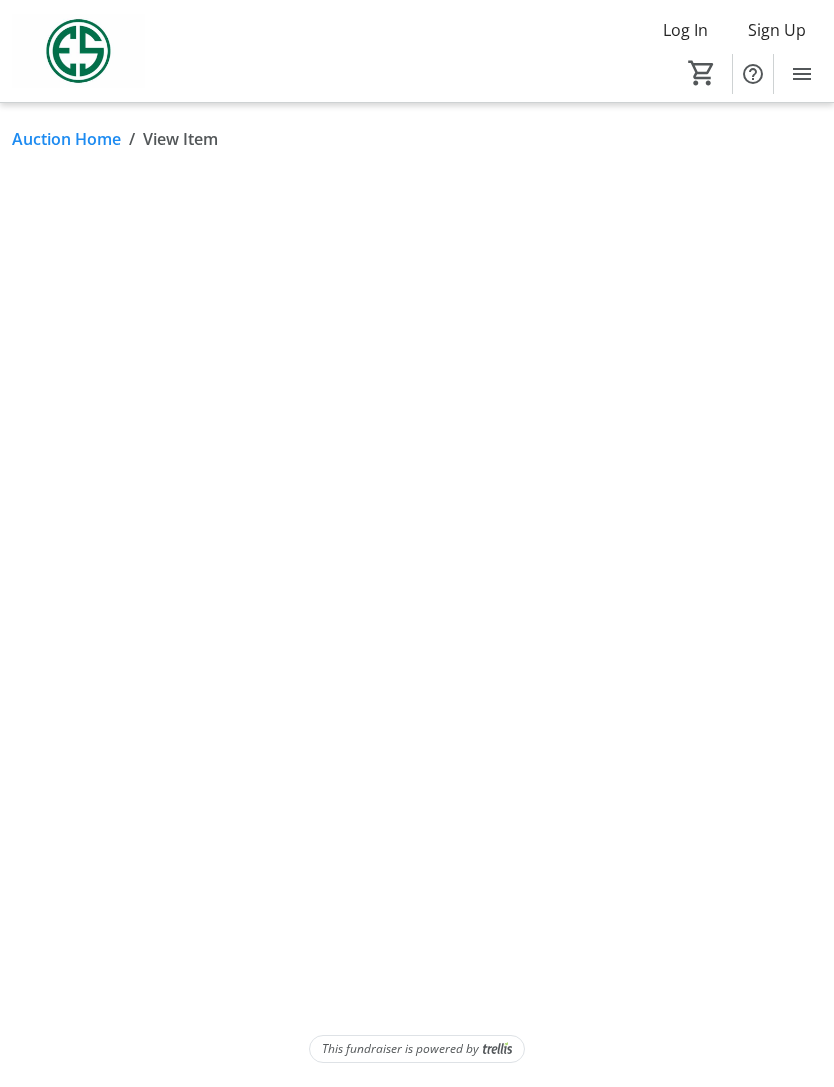 scroll, scrollTop: 0, scrollLeft: 0, axis: both 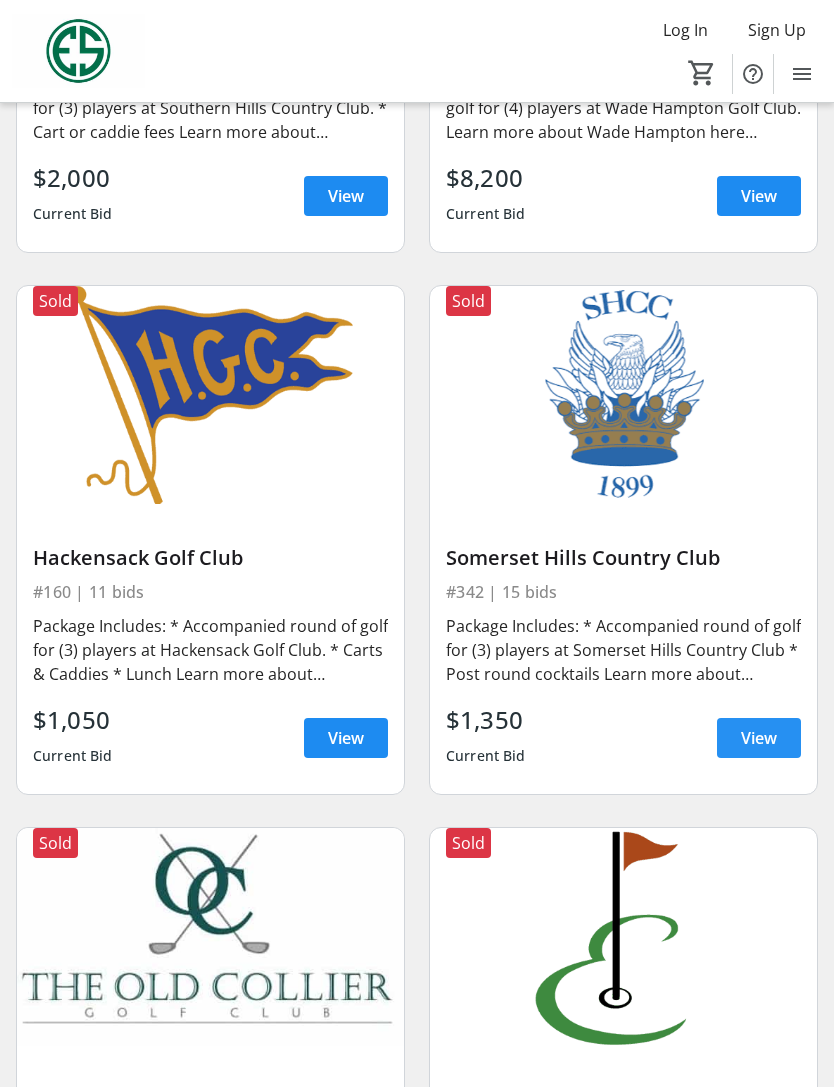 click on "View" at bounding box center (759, 738) 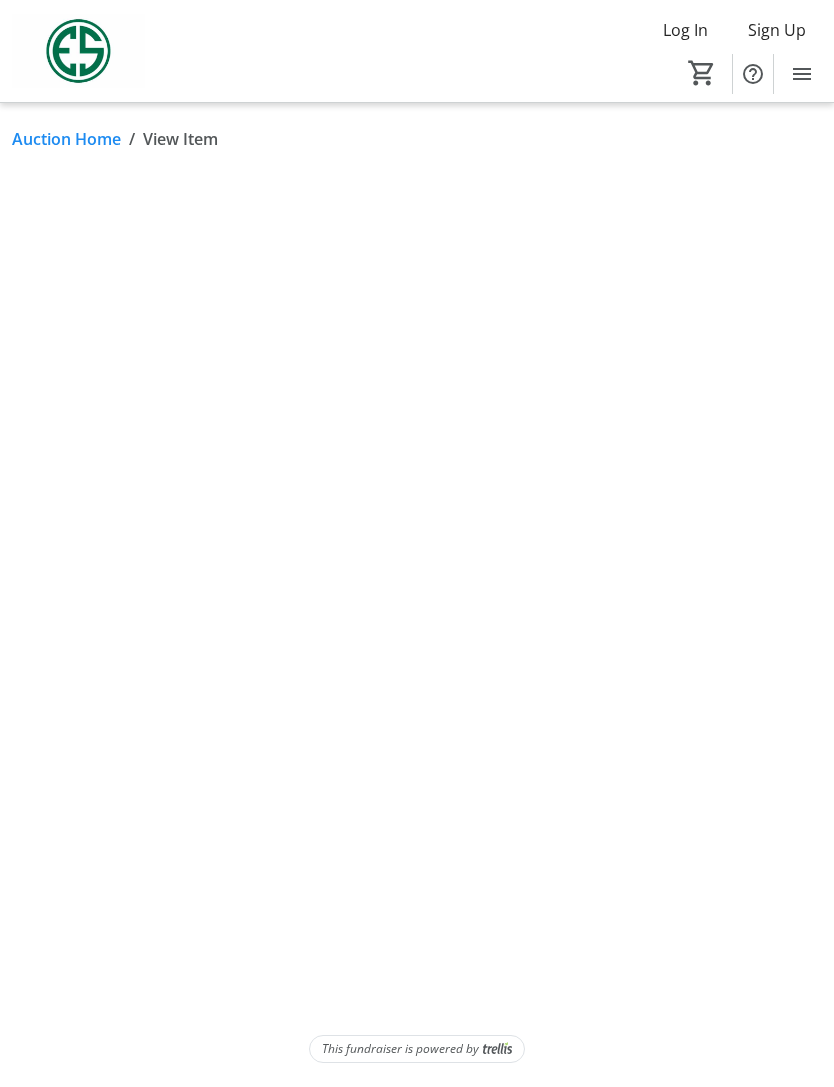 scroll, scrollTop: 64, scrollLeft: 0, axis: vertical 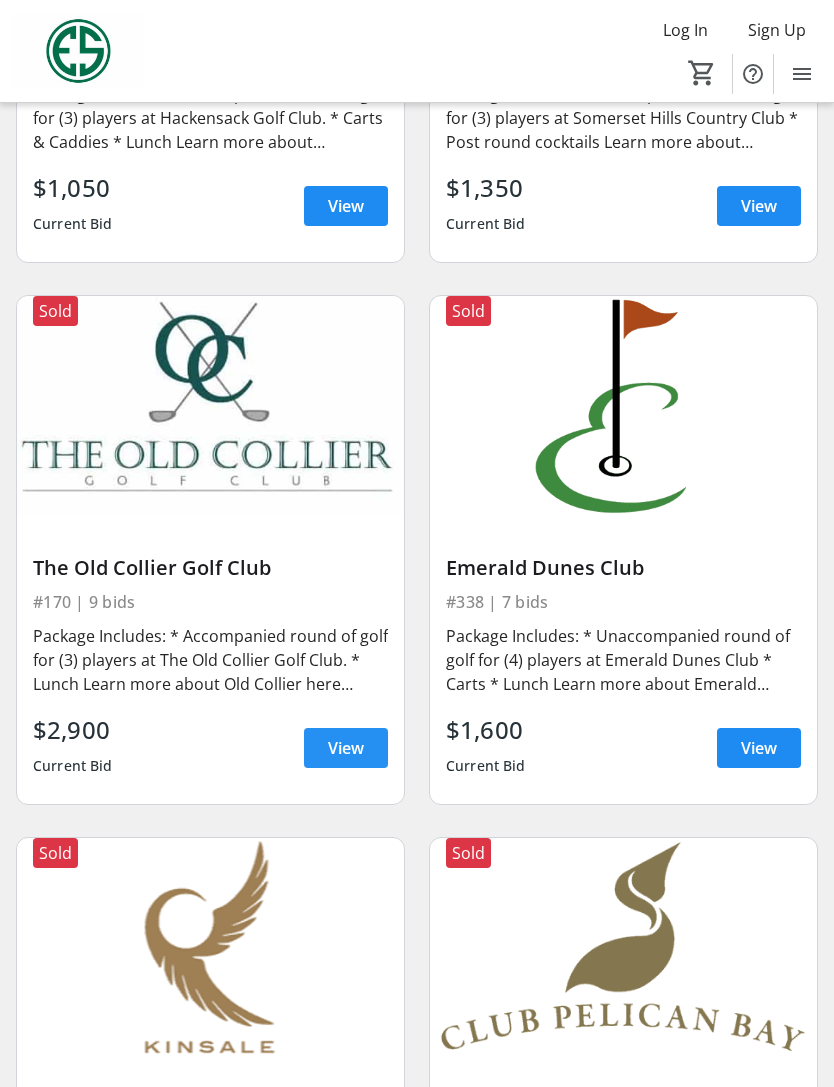 click on "View" at bounding box center [346, 748] 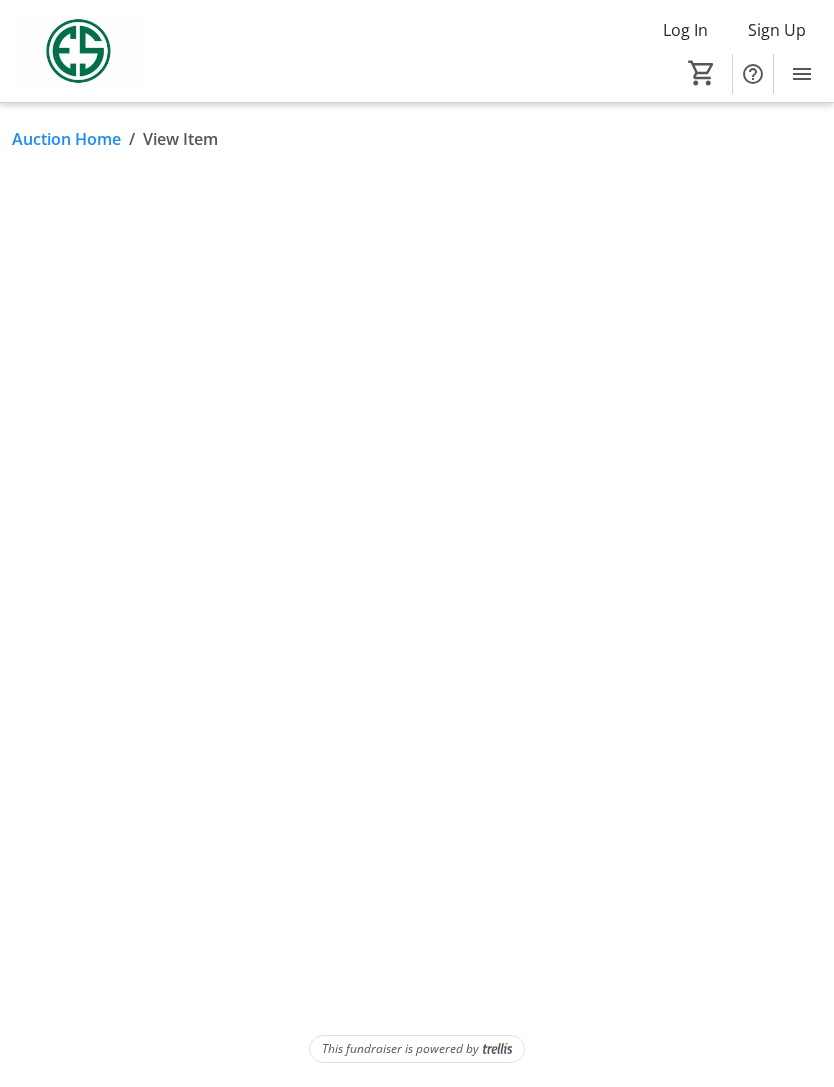scroll, scrollTop: 0, scrollLeft: 0, axis: both 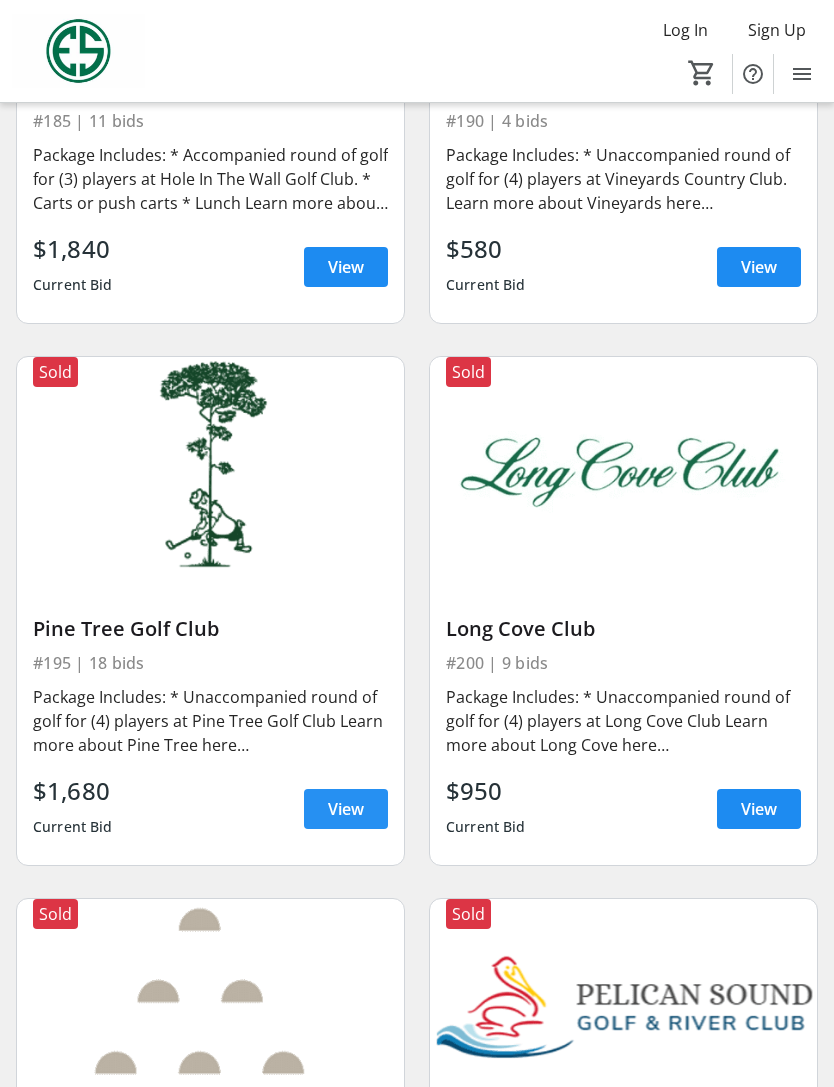 click on "View" at bounding box center (346, 809) 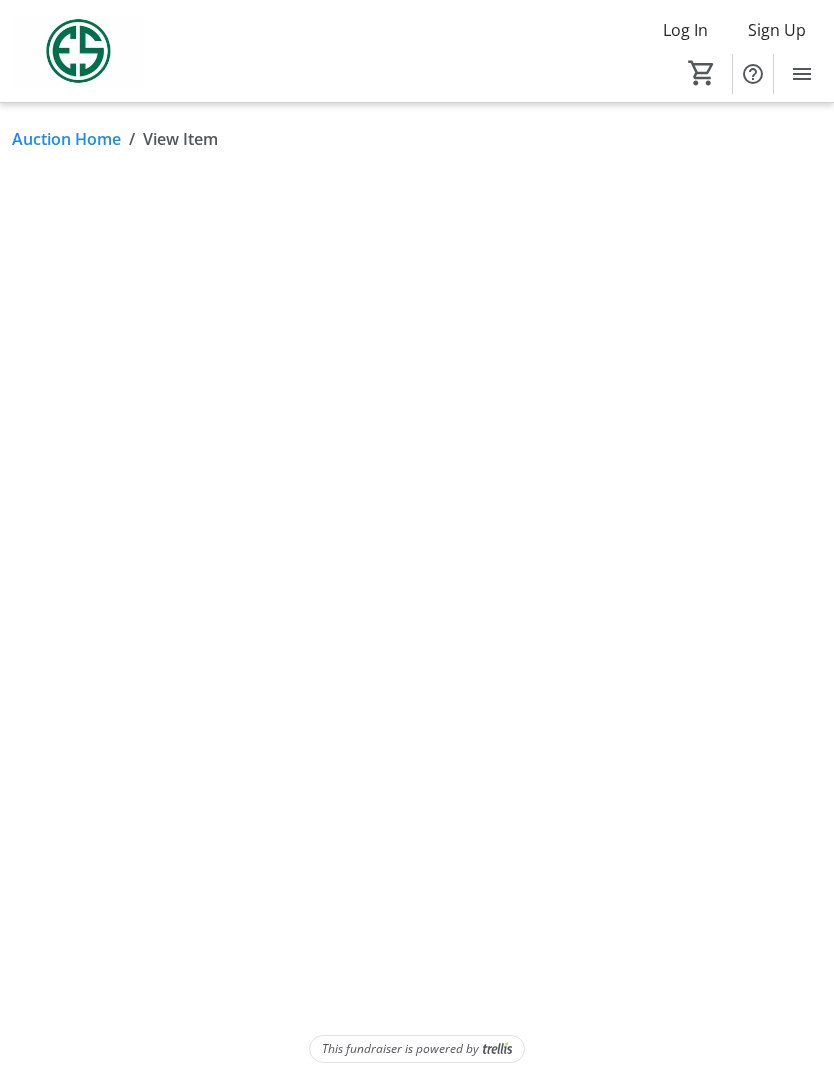 scroll, scrollTop: 0, scrollLeft: 0, axis: both 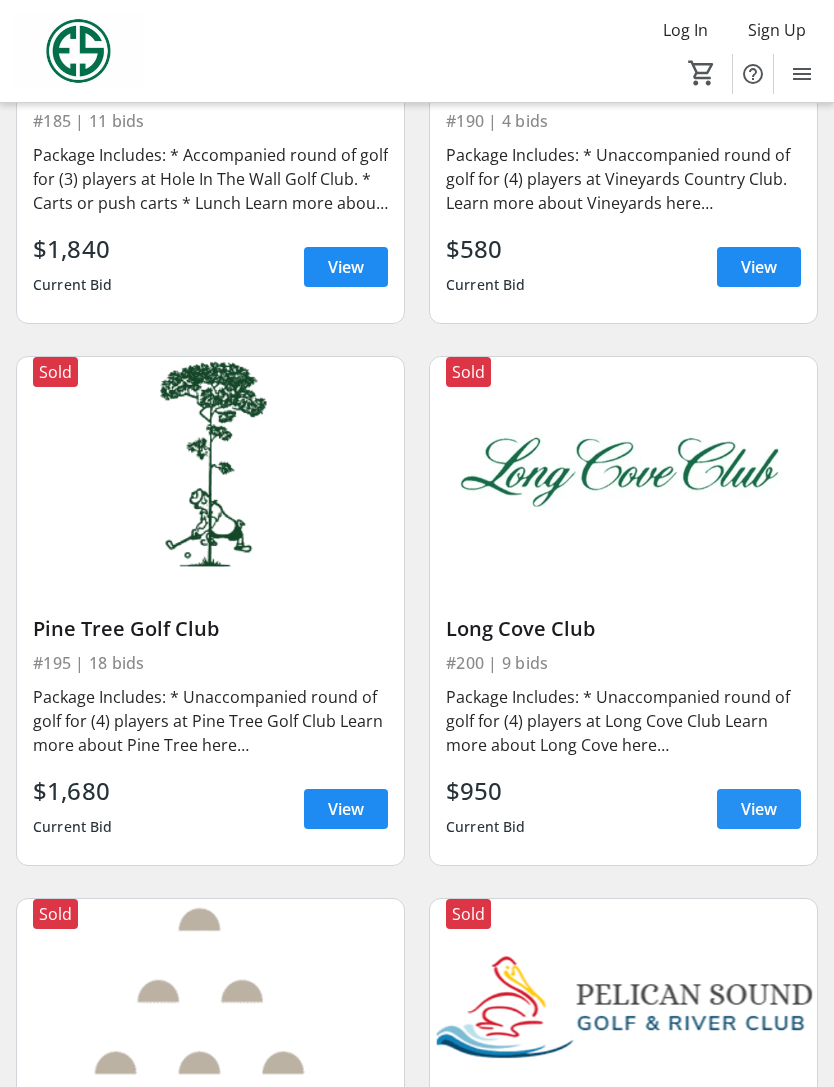 click on "View" at bounding box center [759, 809] 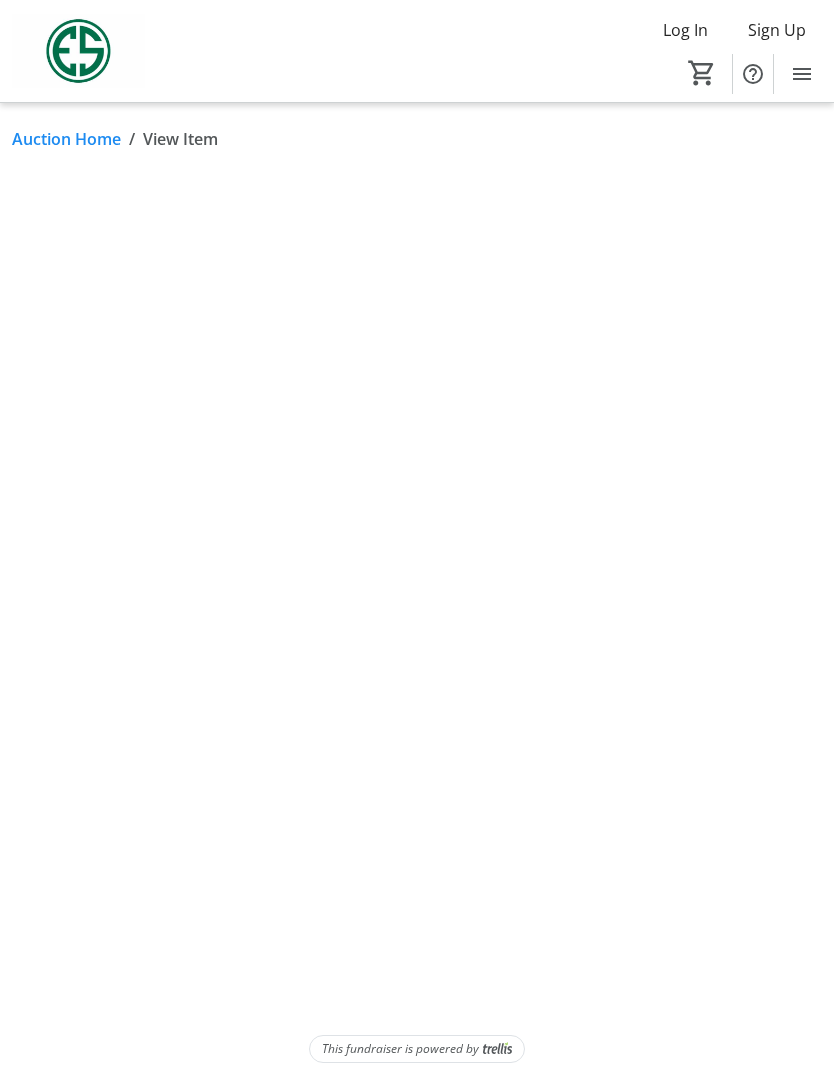 scroll, scrollTop: 64, scrollLeft: 0, axis: vertical 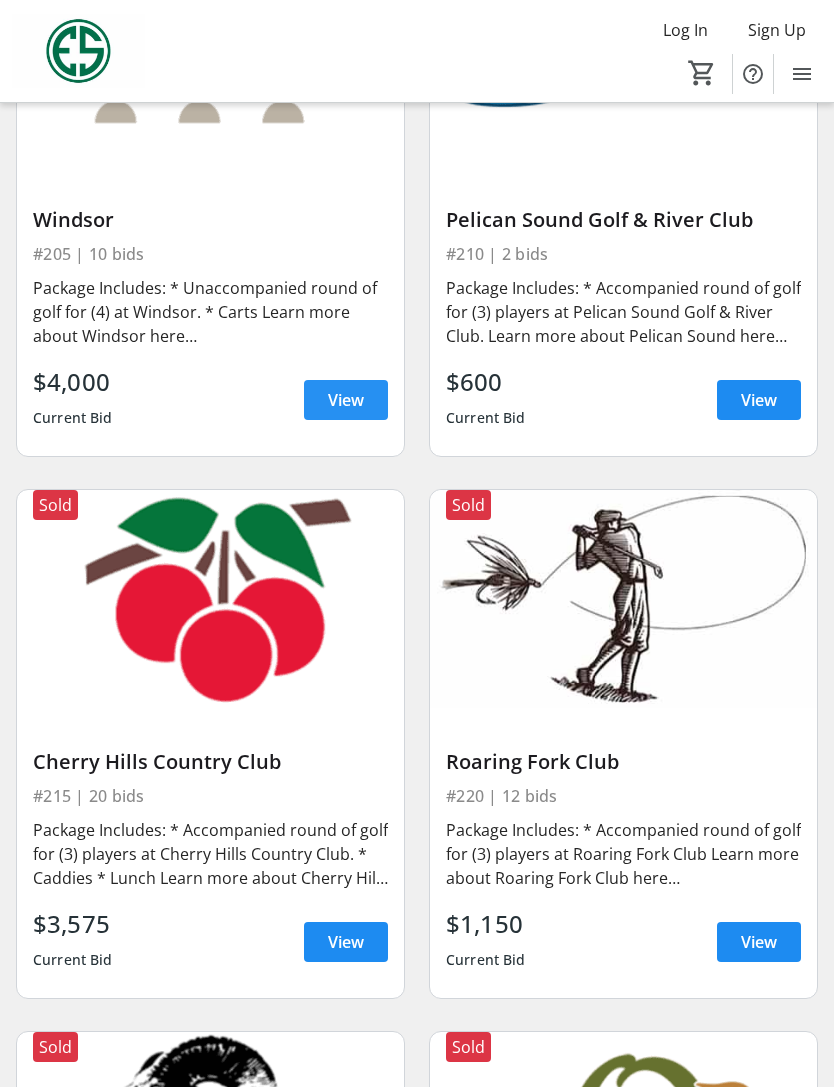 click on "View" at bounding box center [346, 400] 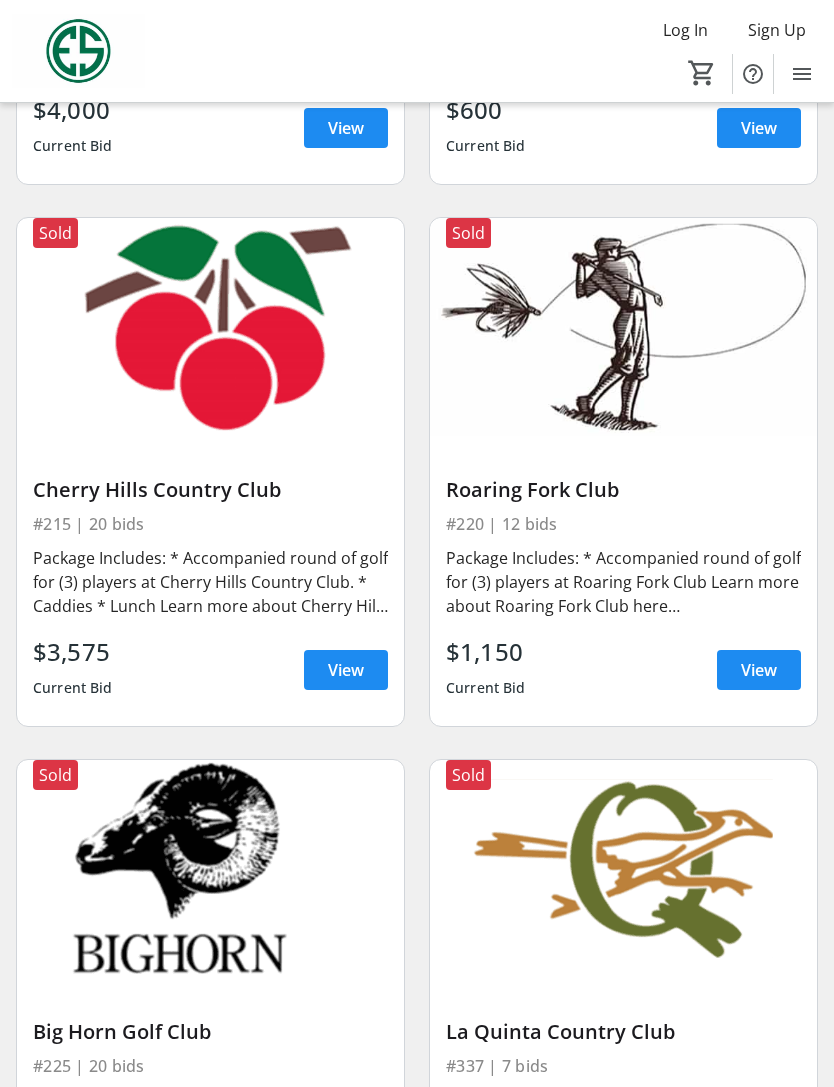 scroll, scrollTop: 9373, scrollLeft: 0, axis: vertical 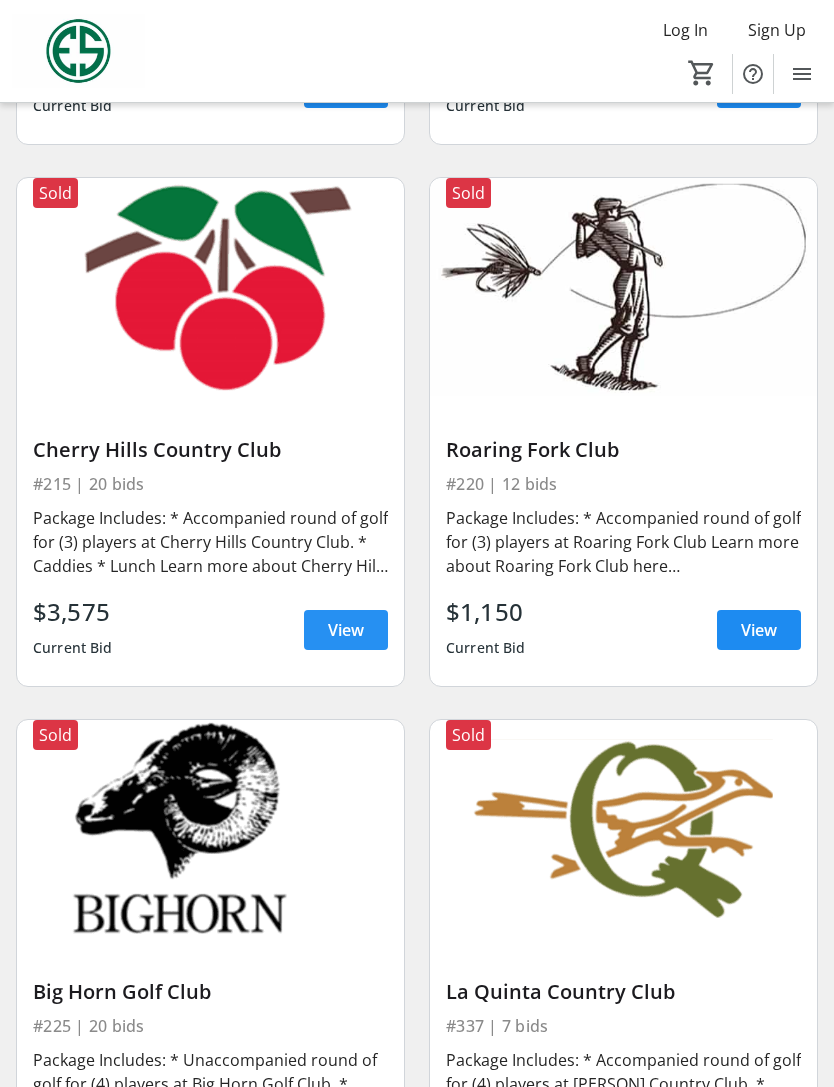 click on "View" at bounding box center (346, 630) 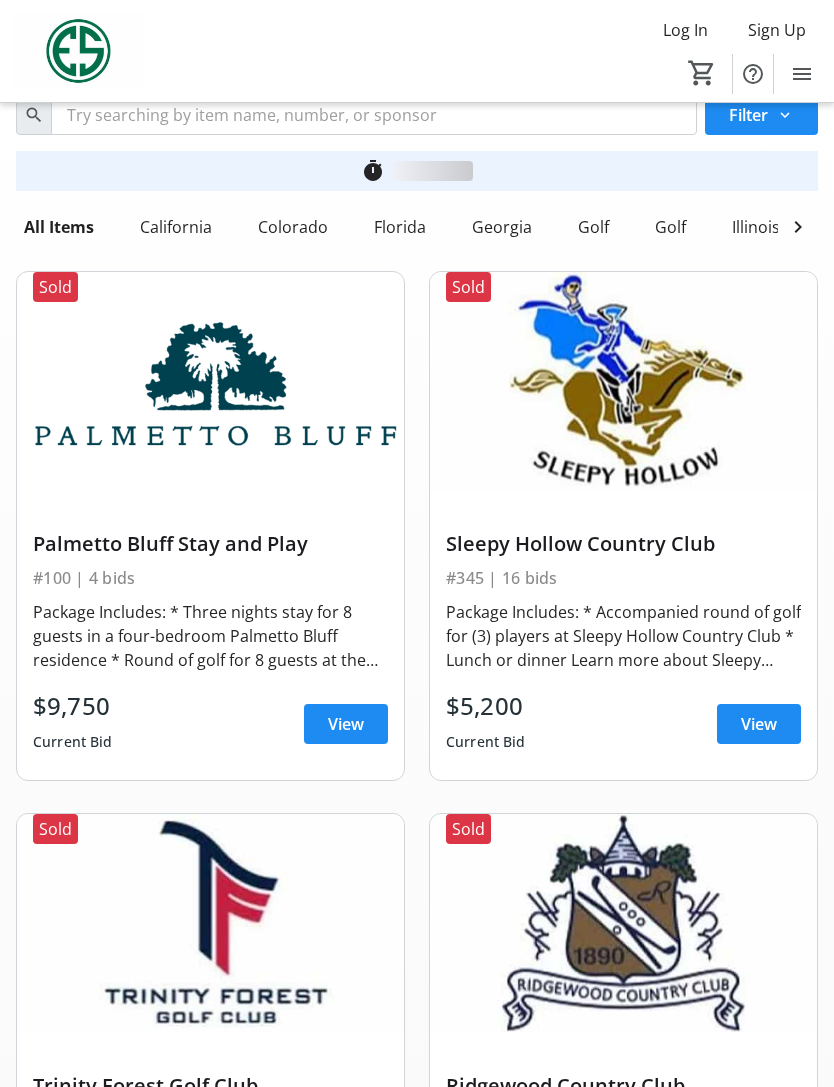 scroll, scrollTop: 9373, scrollLeft: 0, axis: vertical 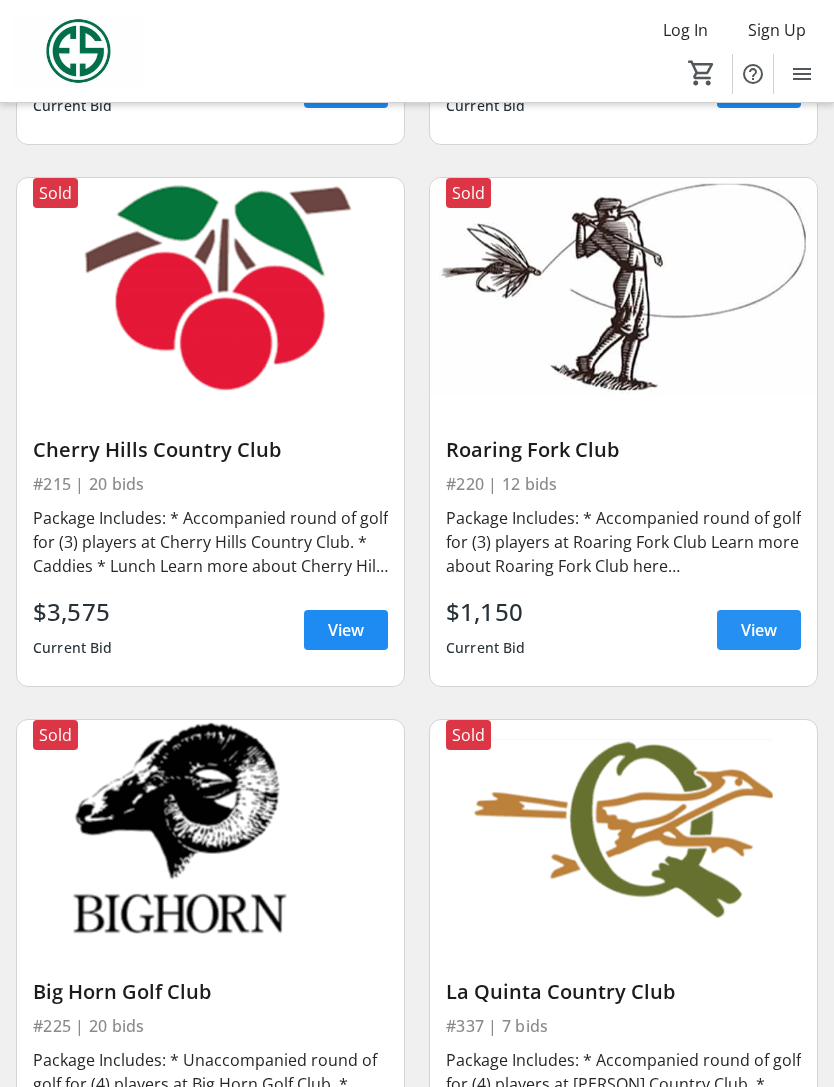 click on "View" at bounding box center [759, 630] 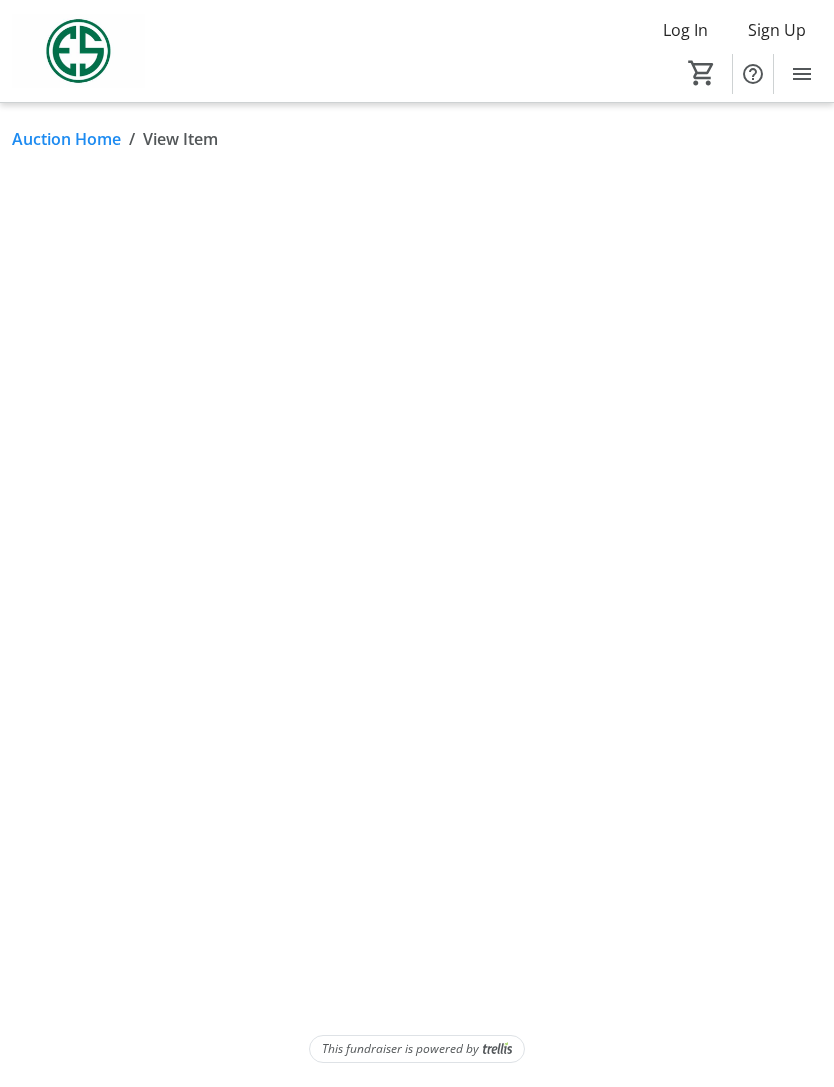 scroll, scrollTop: 64, scrollLeft: 0, axis: vertical 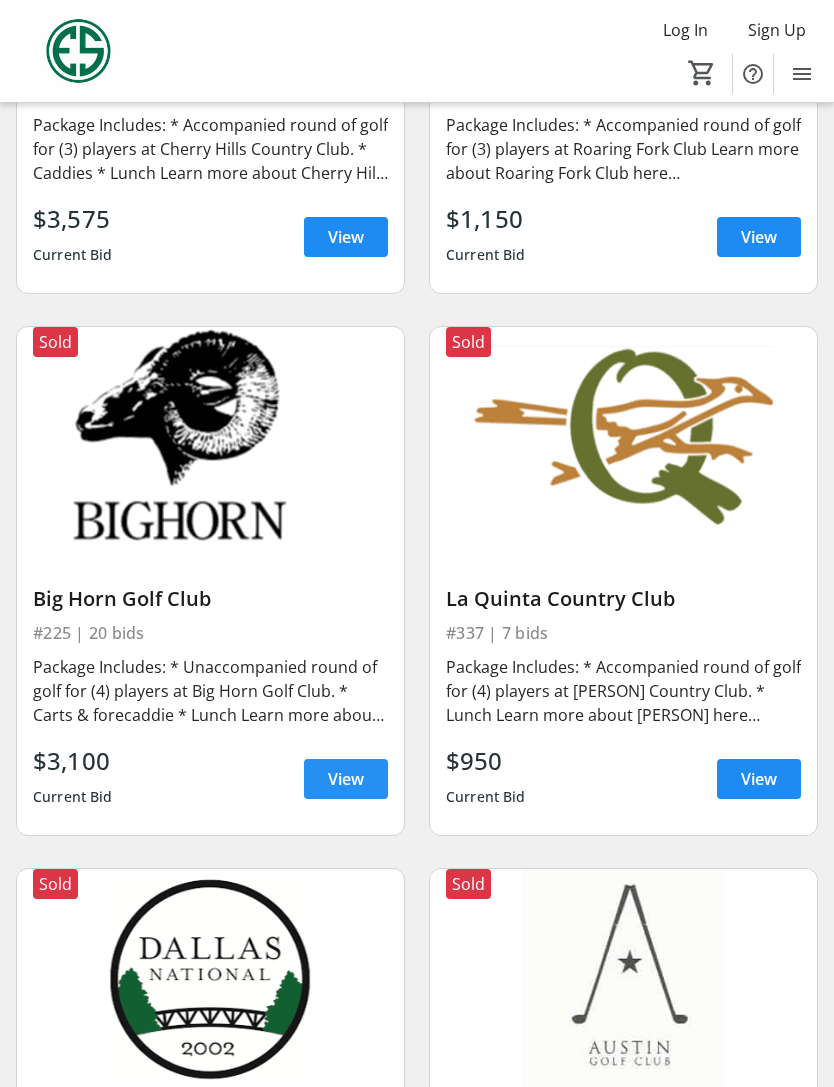 click on "View" at bounding box center (346, 779) 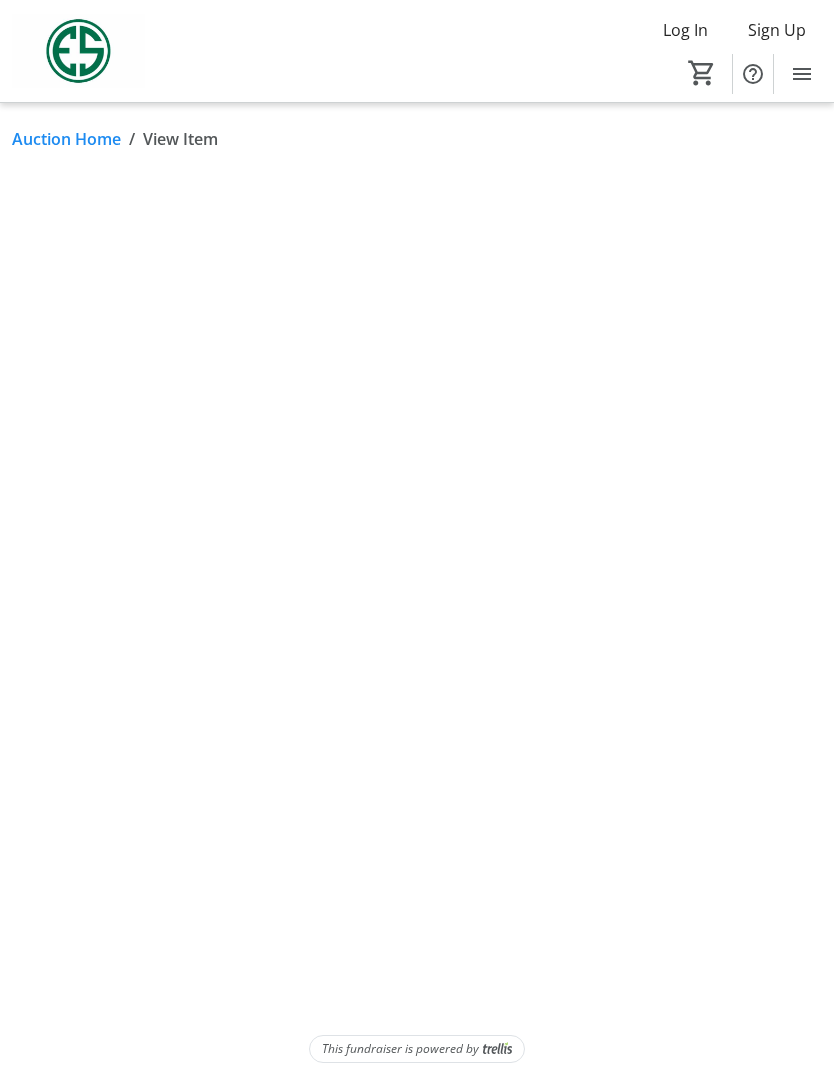 scroll, scrollTop: 0, scrollLeft: 0, axis: both 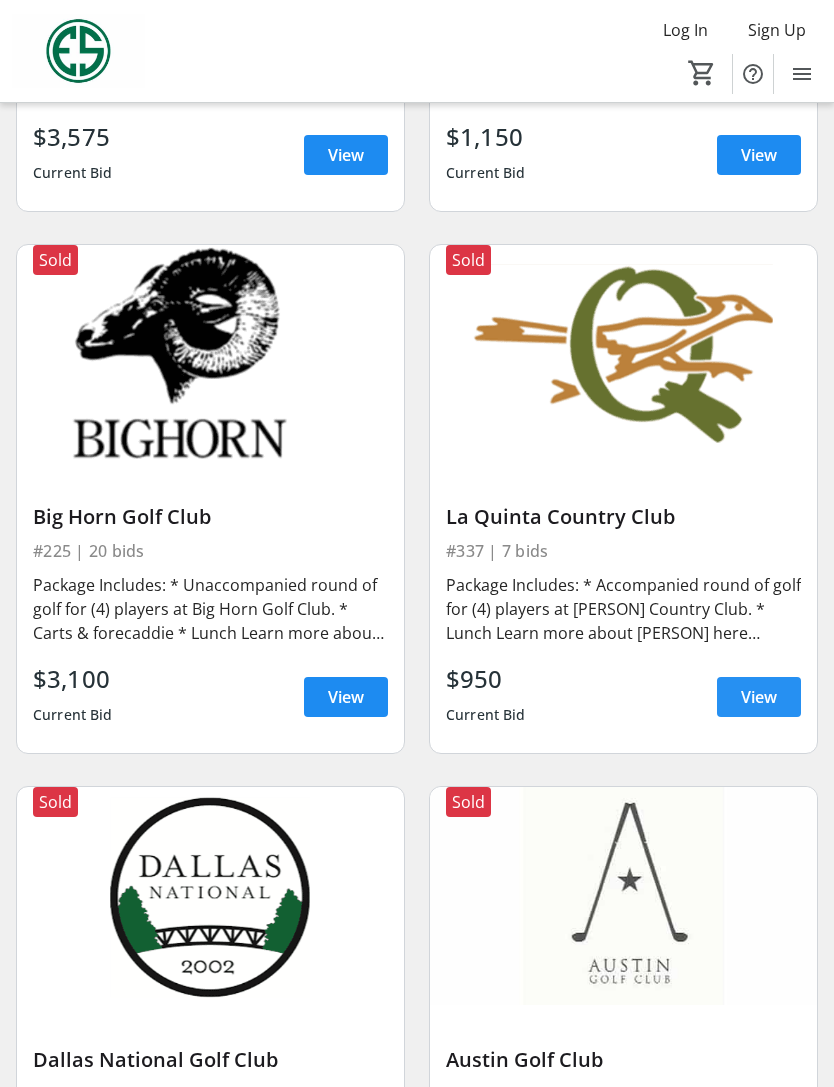click on "View" at bounding box center [759, 697] 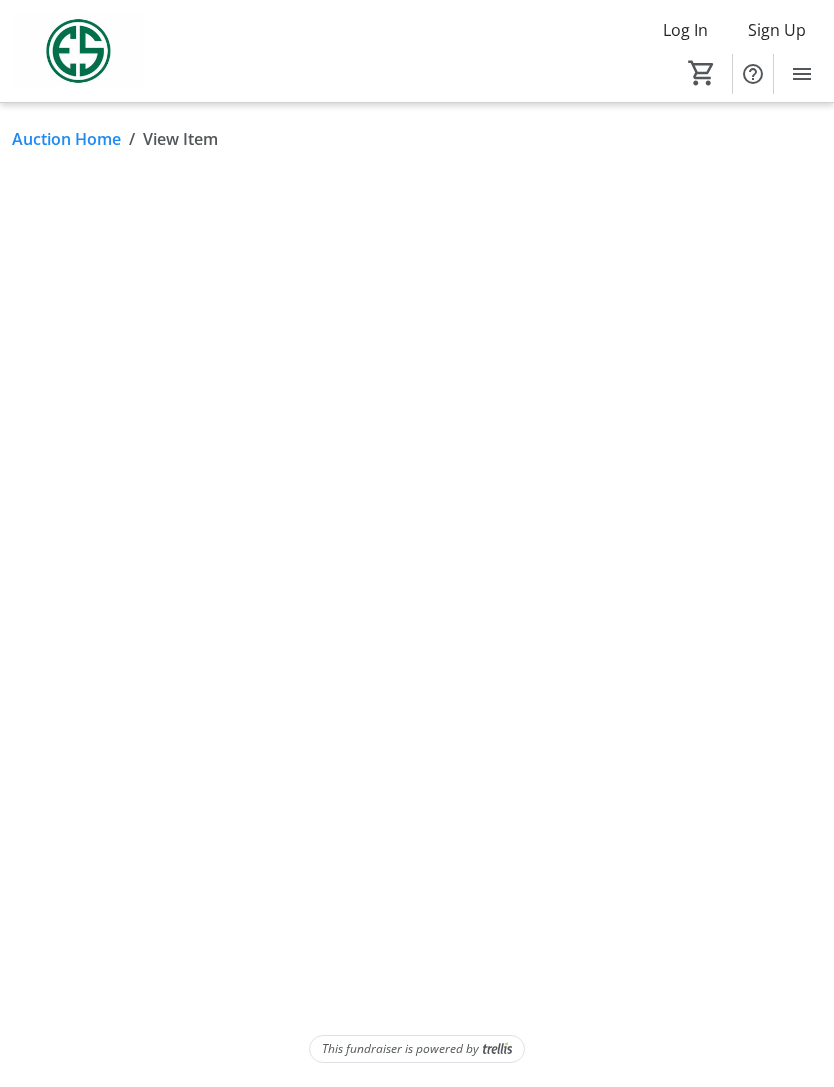 scroll, scrollTop: 0, scrollLeft: 0, axis: both 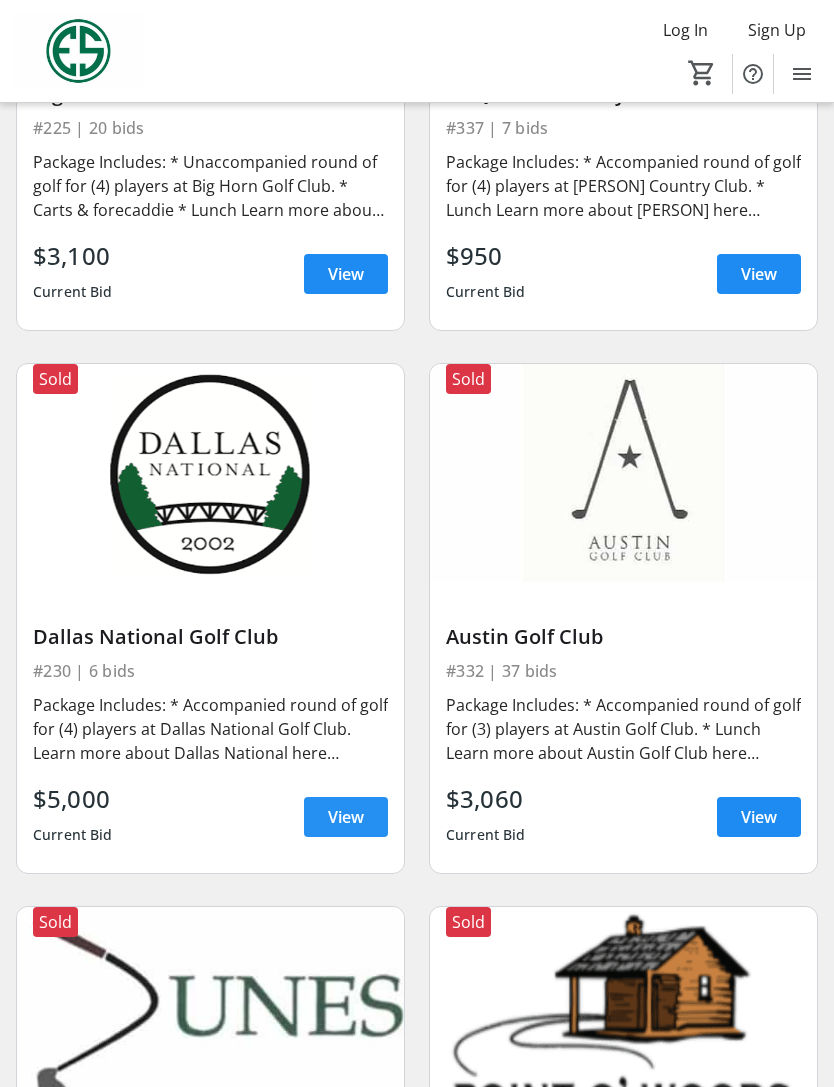 click on "View" at bounding box center (346, 817) 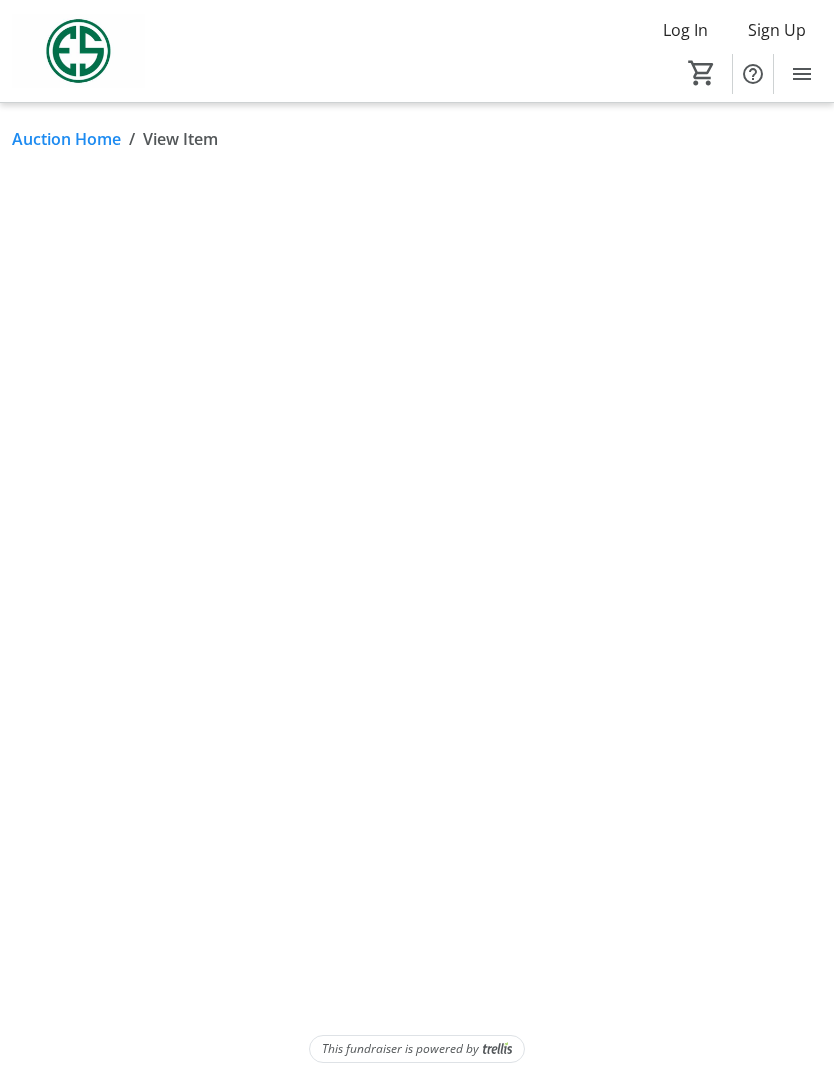 scroll, scrollTop: 0, scrollLeft: 0, axis: both 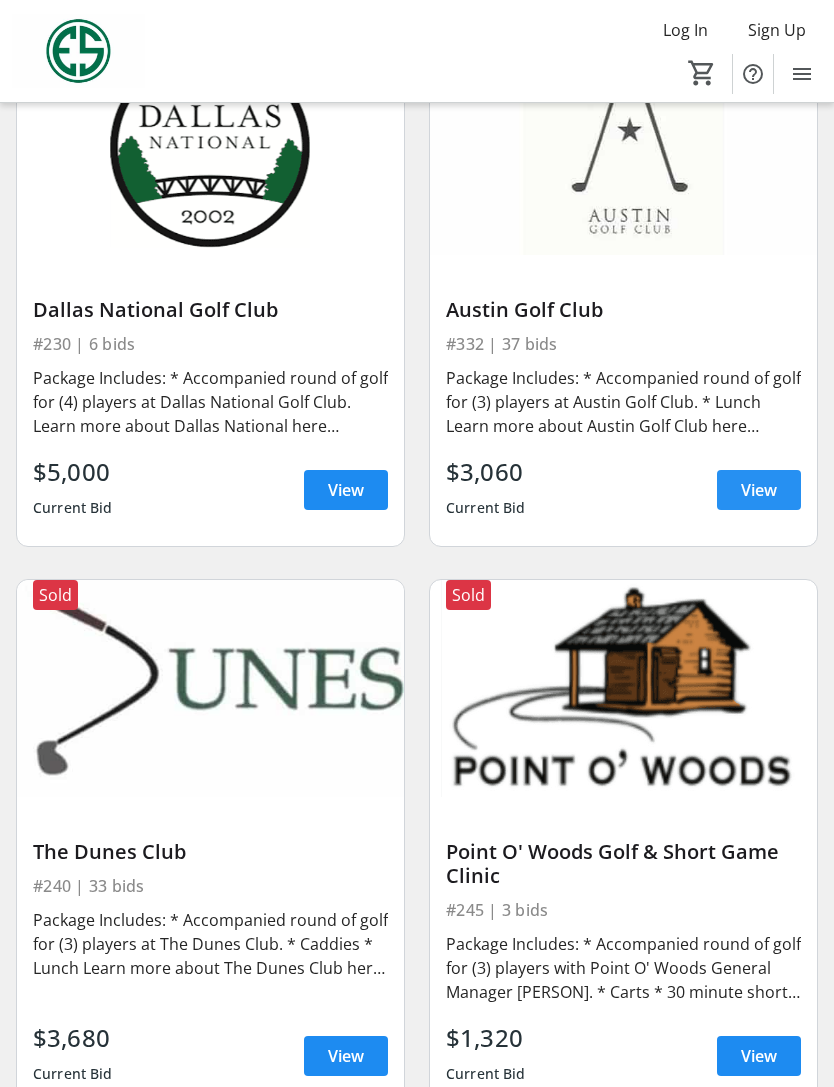 click on "View" at bounding box center (759, 490) 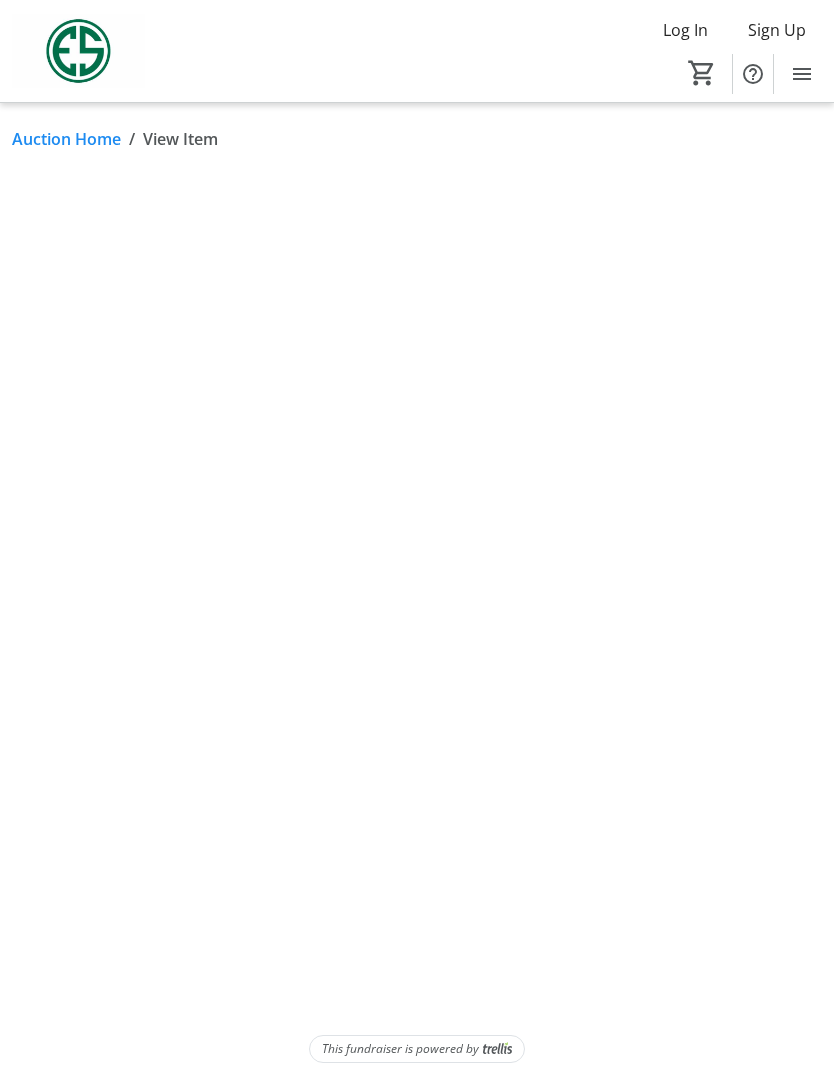 scroll, scrollTop: 0, scrollLeft: 0, axis: both 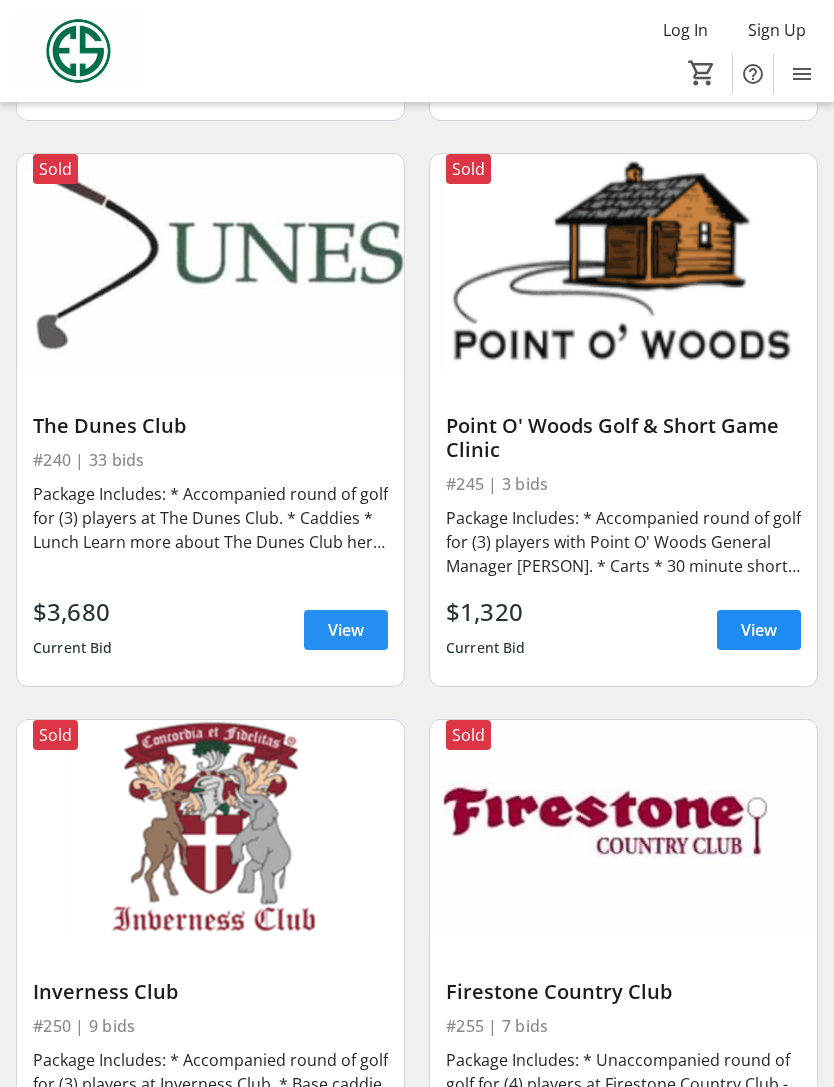 click on "View" at bounding box center (346, 630) 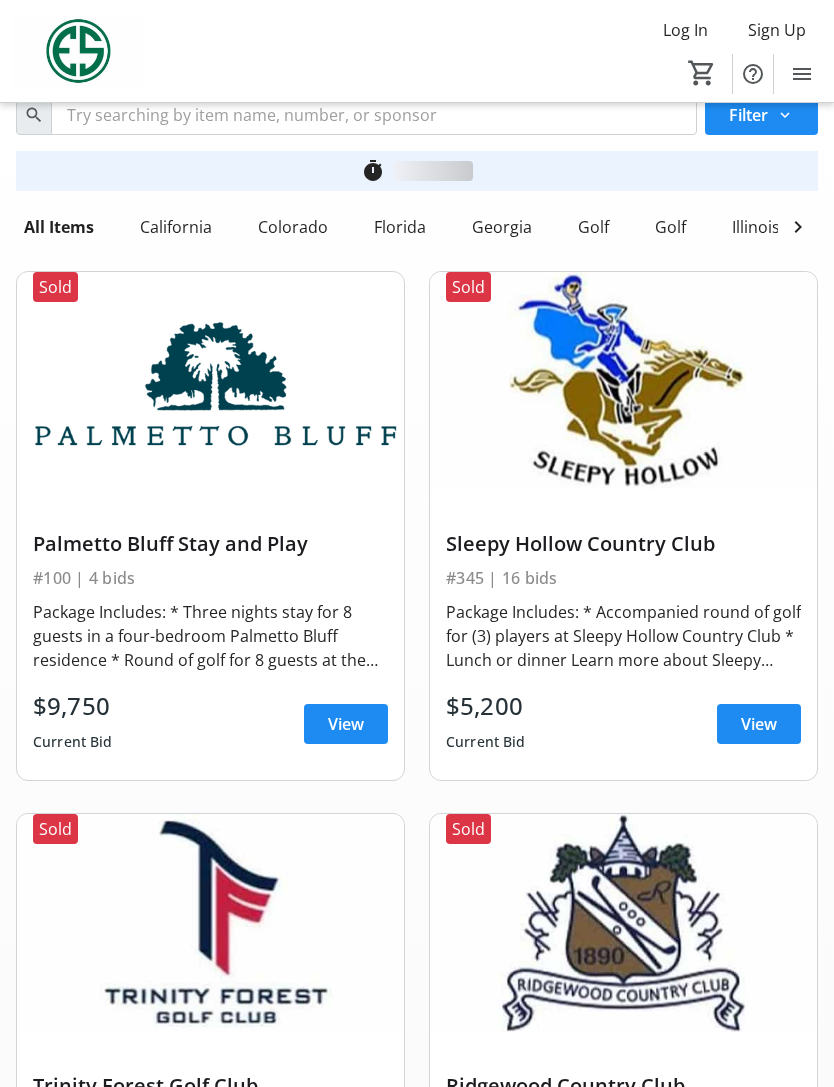 scroll, scrollTop: 11024, scrollLeft: 0, axis: vertical 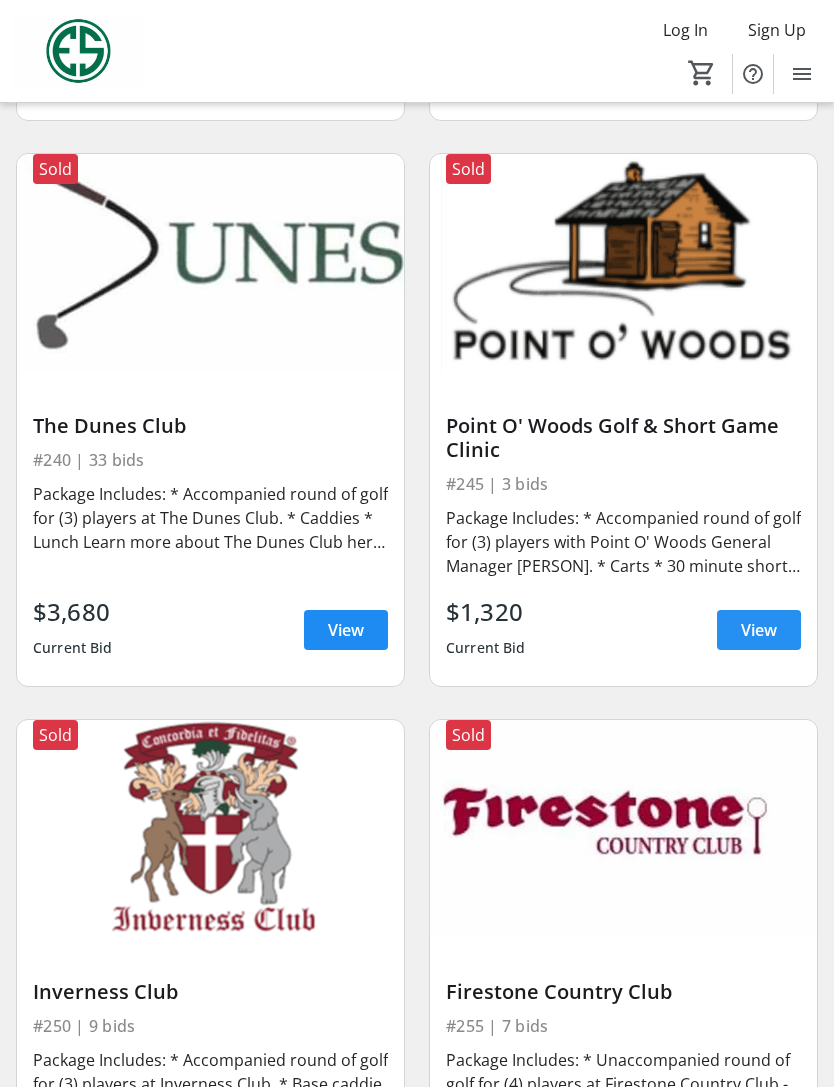 click on "View" at bounding box center (759, 630) 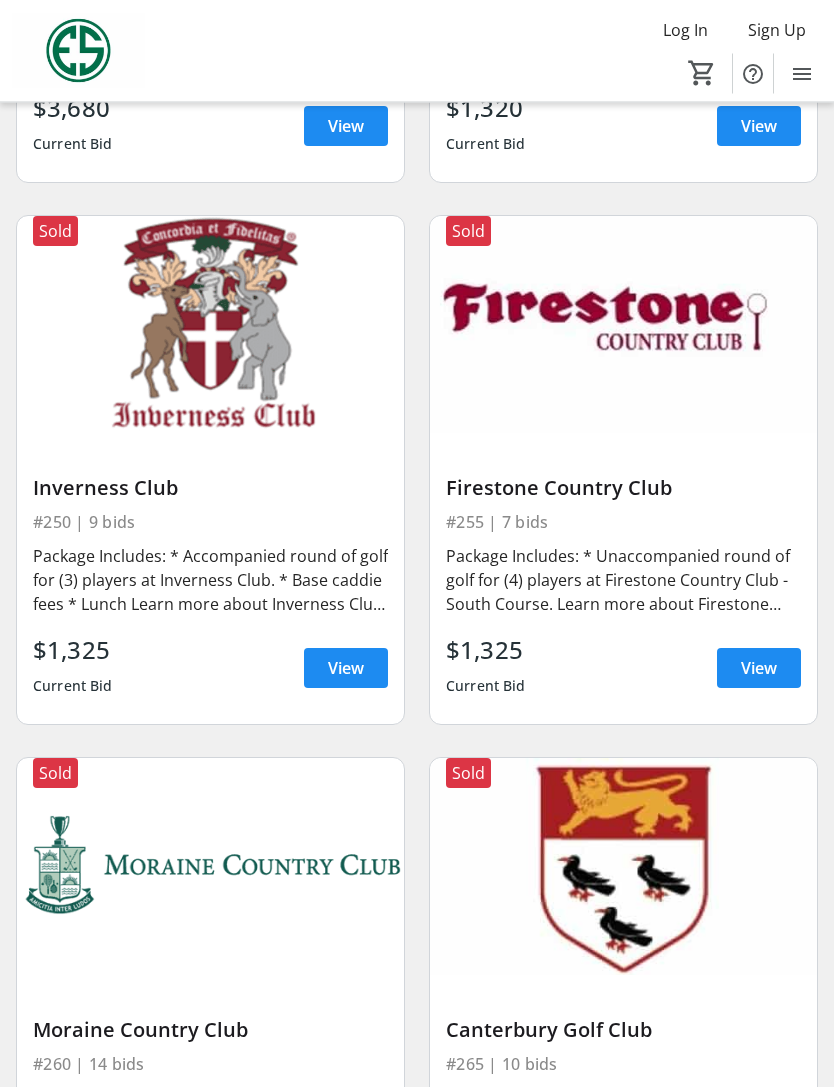scroll, scrollTop: 11528, scrollLeft: 0, axis: vertical 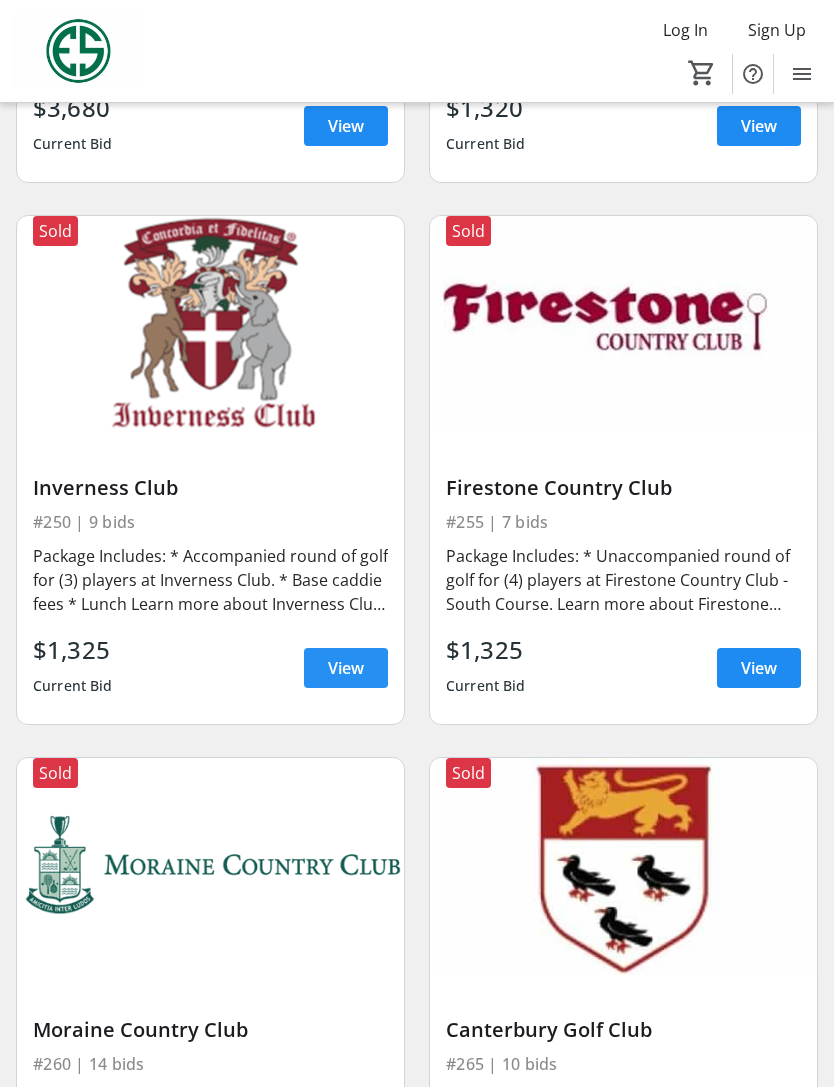 click on "View" at bounding box center [346, 668] 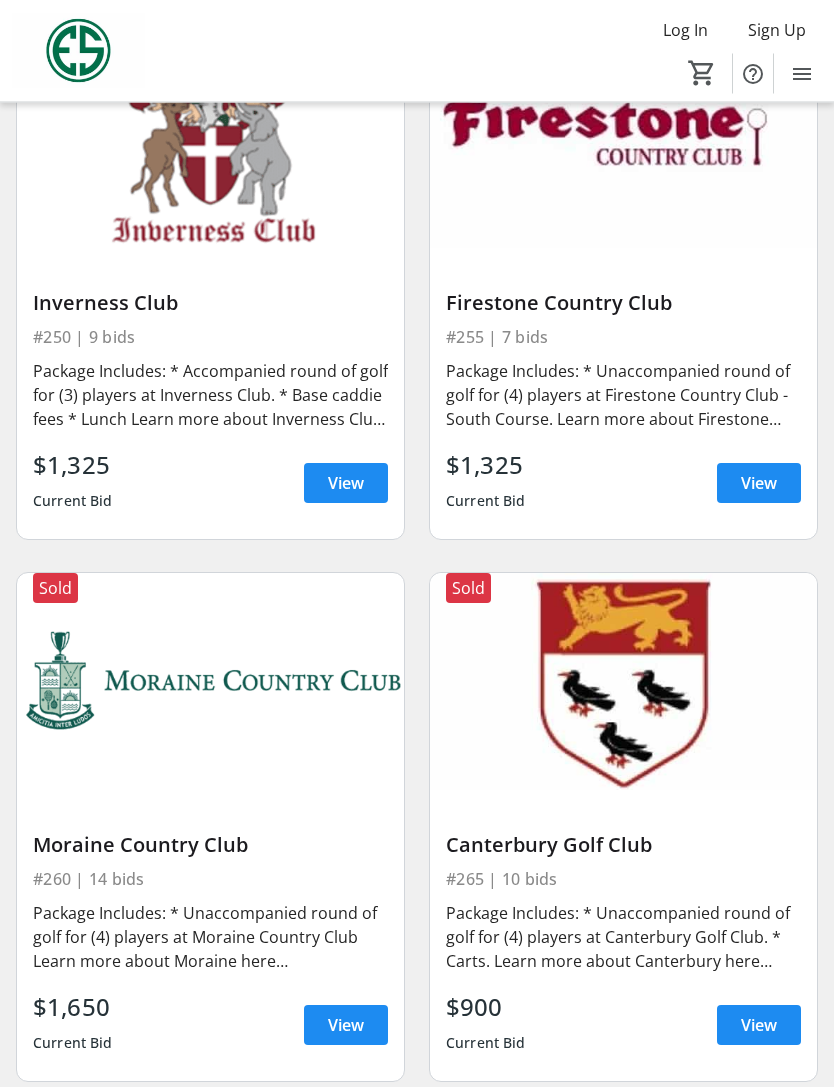scroll, scrollTop: 11713, scrollLeft: 0, axis: vertical 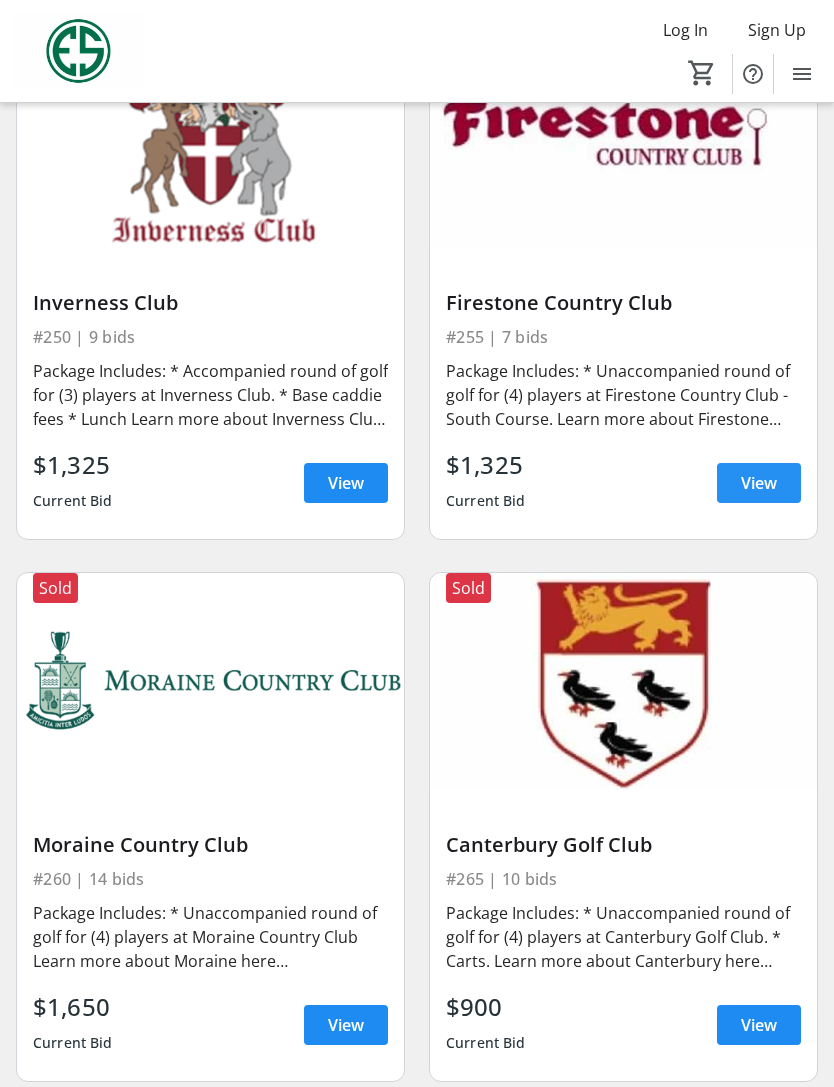 click on "View" at bounding box center [759, 483] 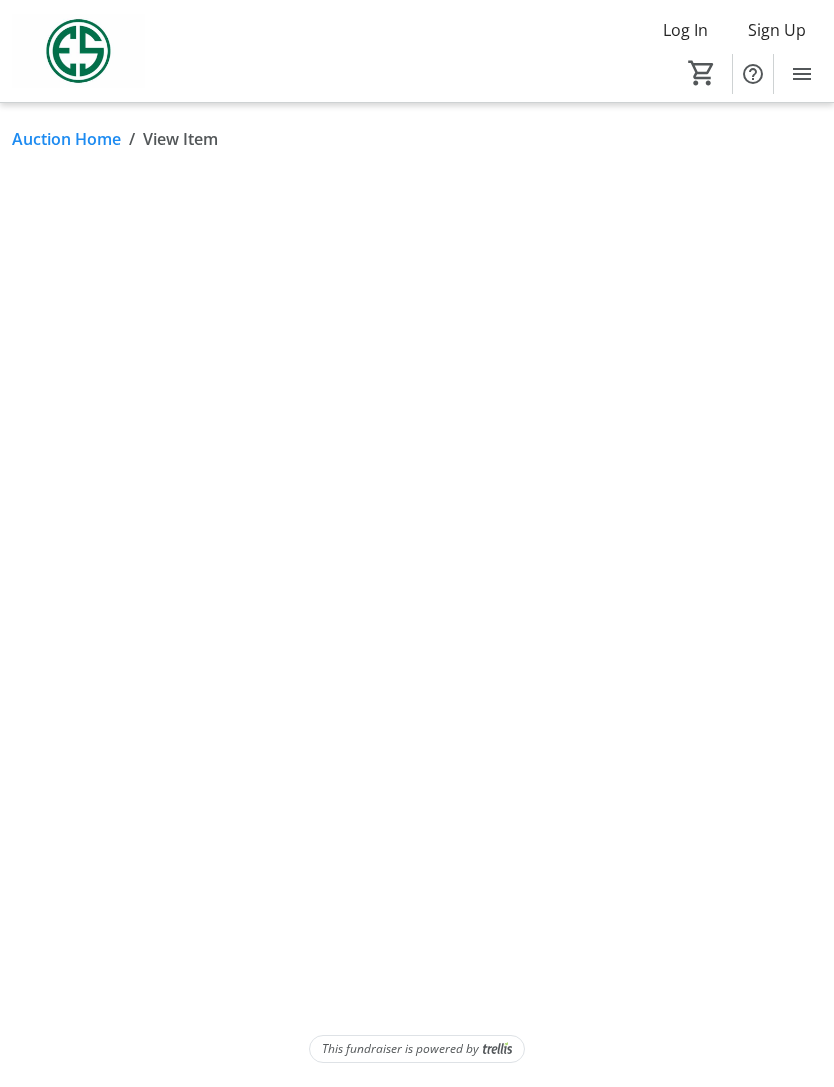 scroll, scrollTop: 0, scrollLeft: 0, axis: both 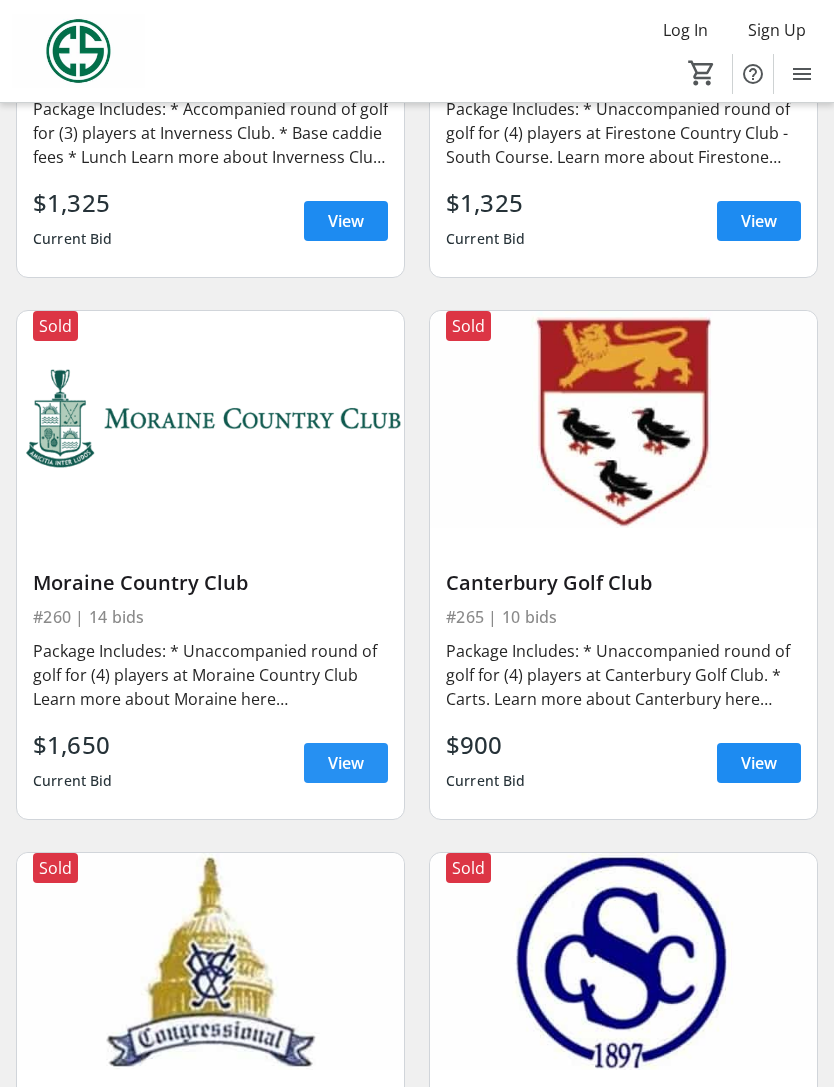 click on "View" at bounding box center [346, 763] 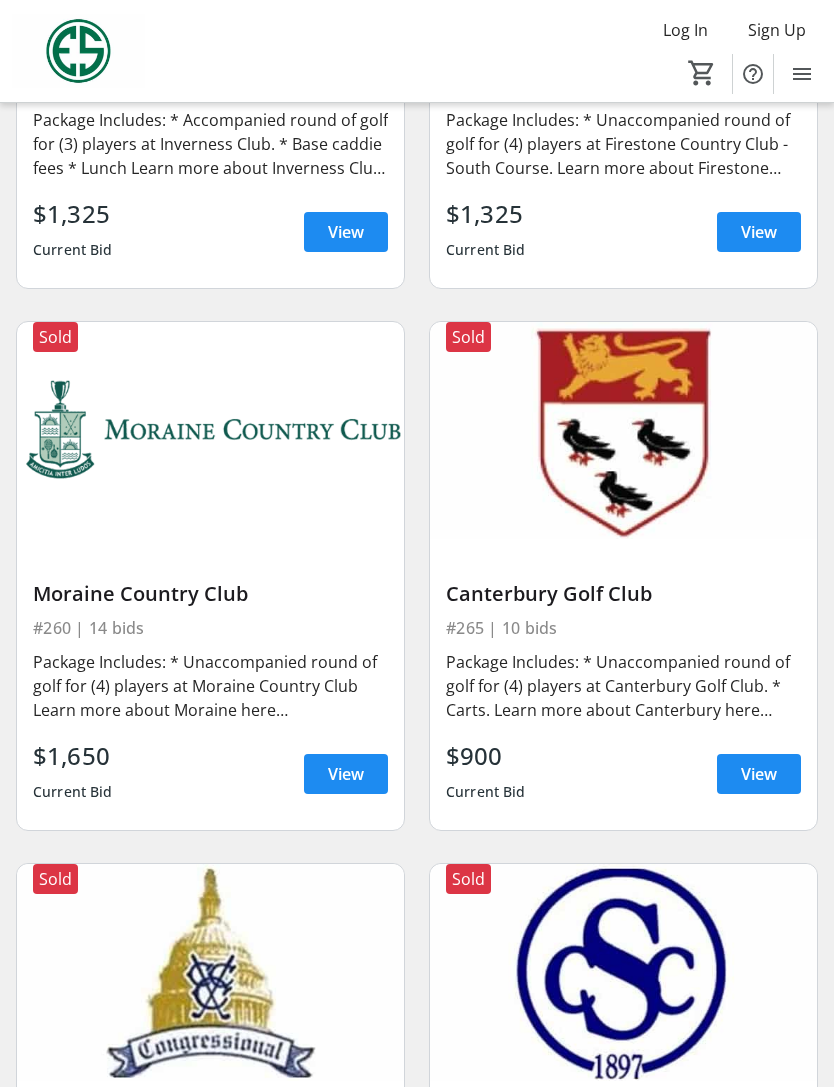 scroll, scrollTop: 12020, scrollLeft: 0, axis: vertical 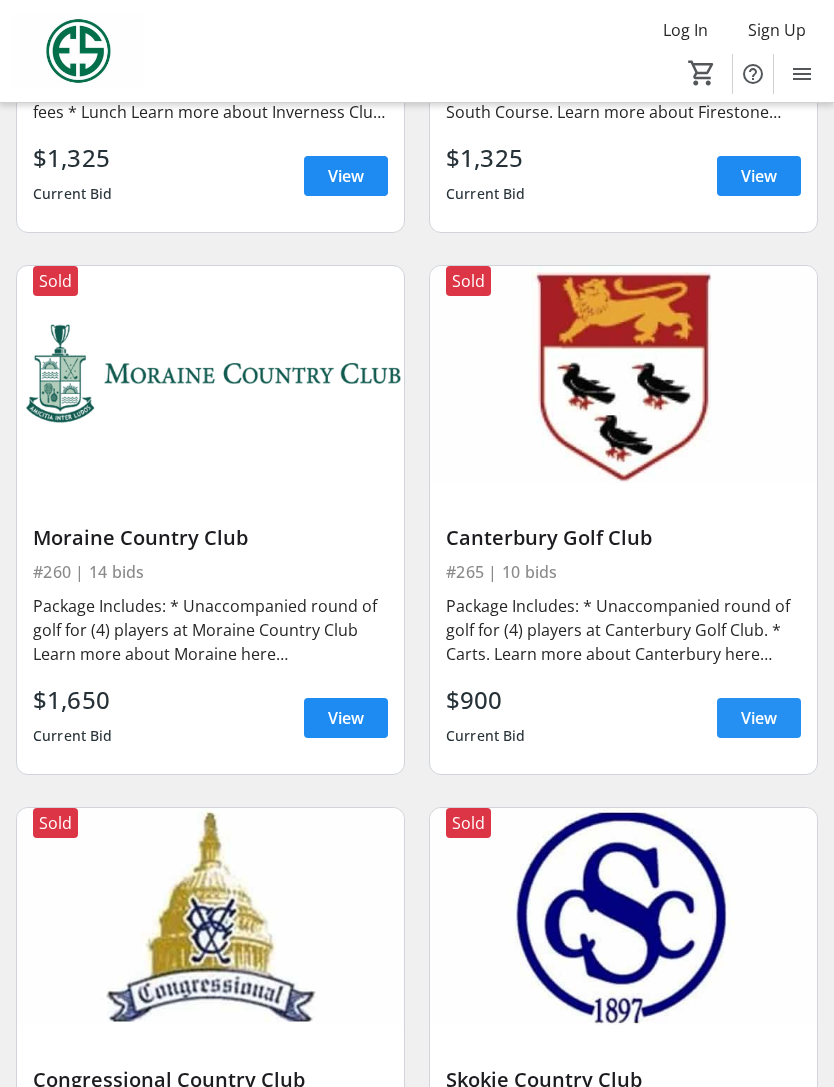 click on "View" at bounding box center [759, 718] 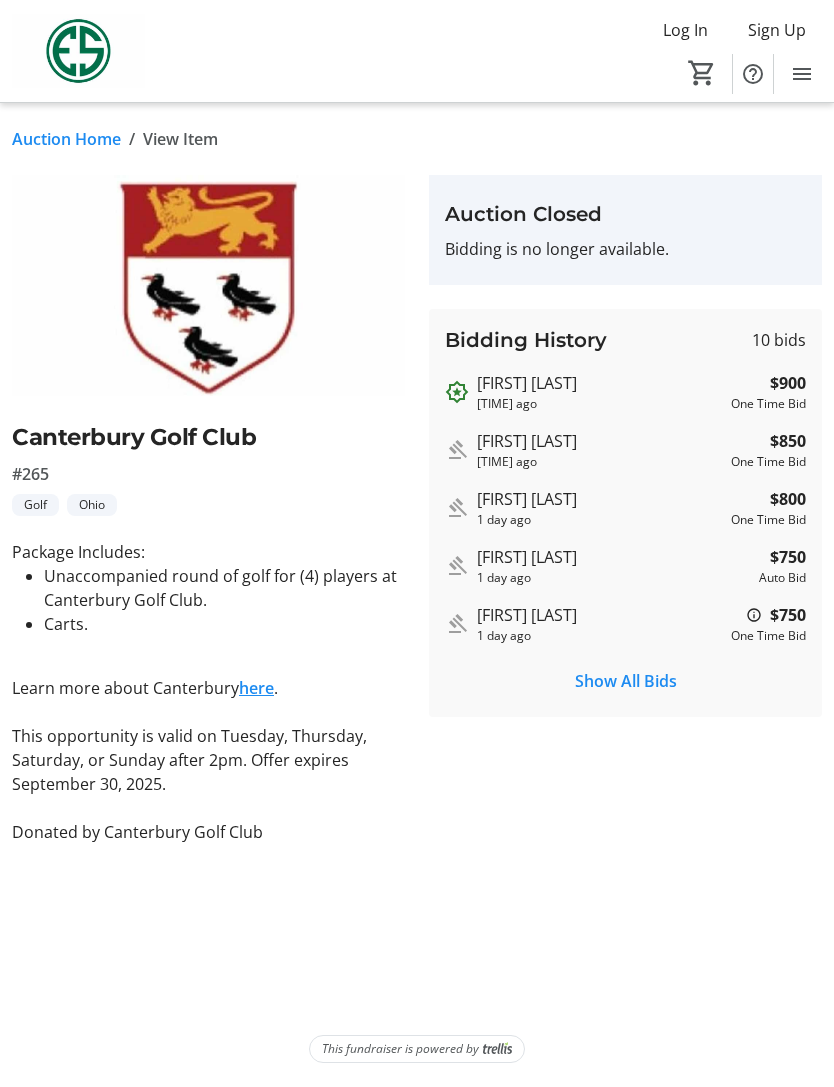 scroll, scrollTop: 64, scrollLeft: 0, axis: vertical 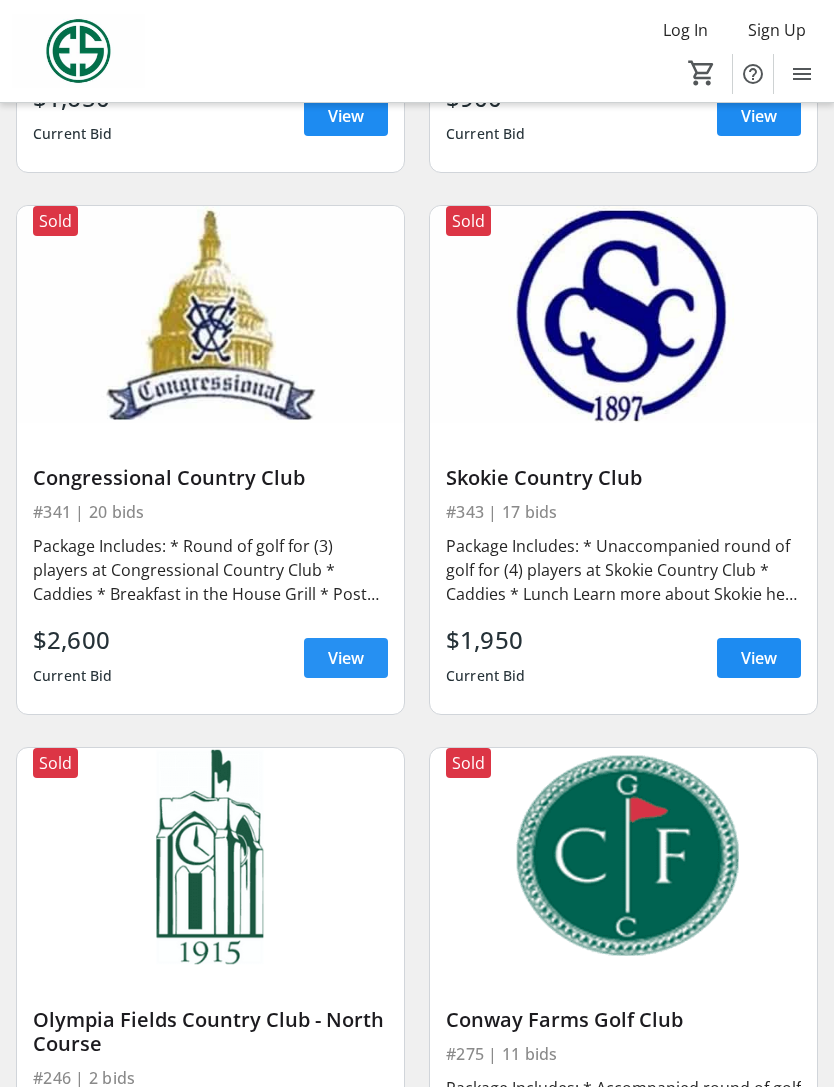 click on "View" at bounding box center (346, 658) 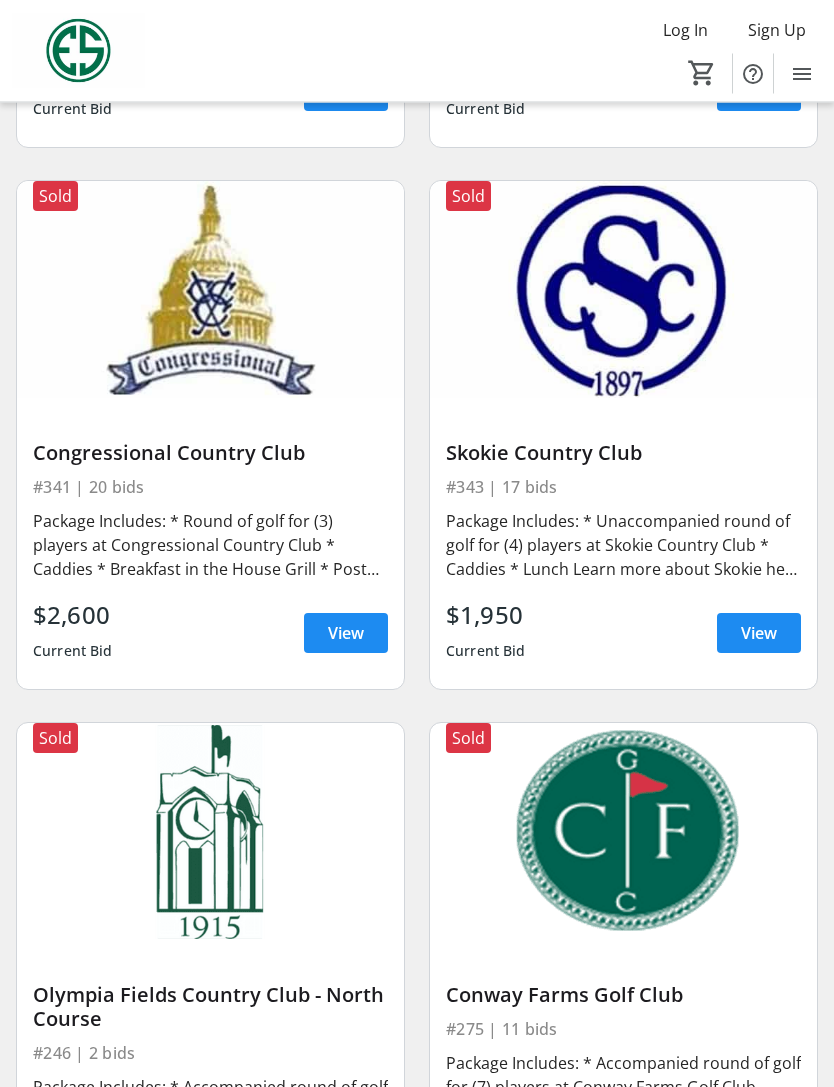 scroll, scrollTop: 12647, scrollLeft: 0, axis: vertical 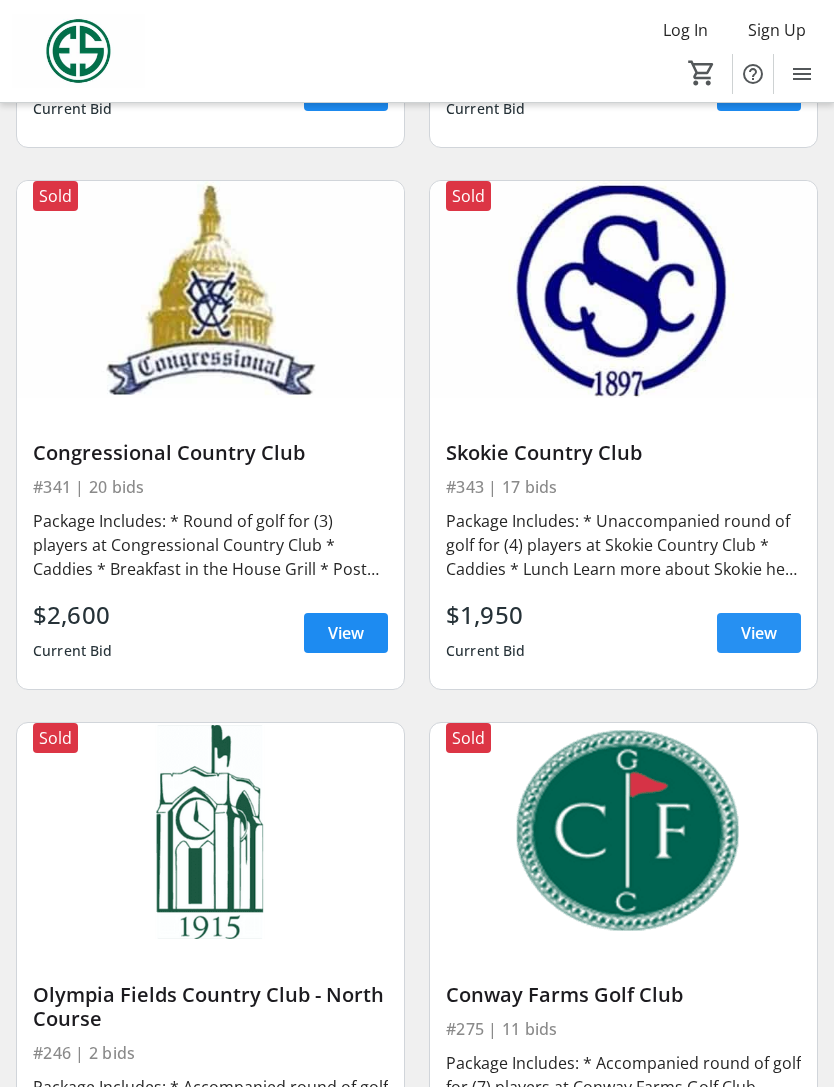 click on "View" at bounding box center (759, 633) 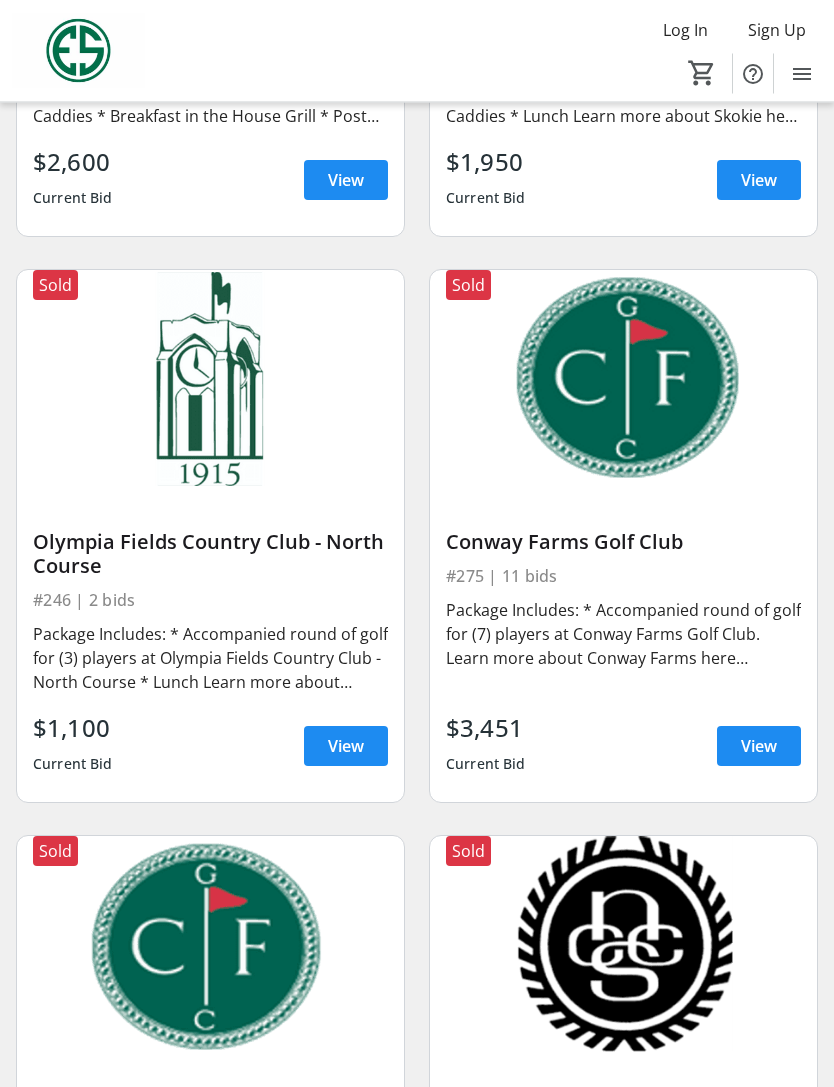 scroll, scrollTop: 13100, scrollLeft: 0, axis: vertical 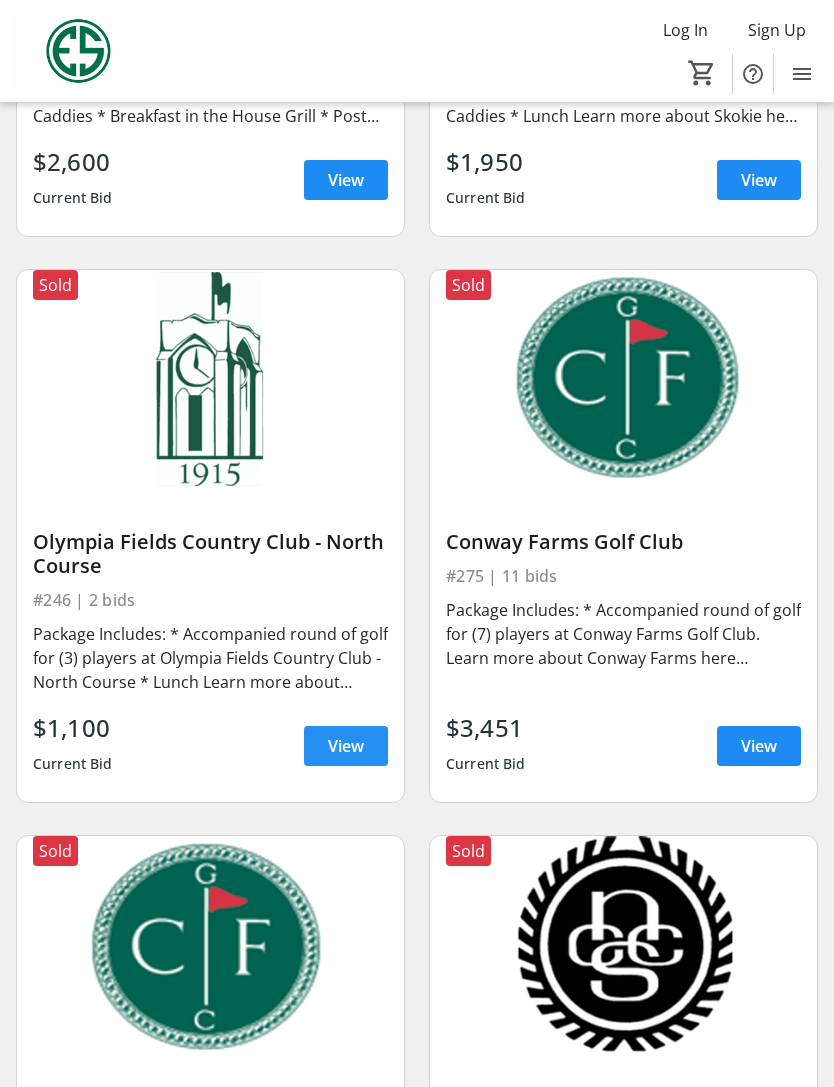 click at bounding box center (346, 746) 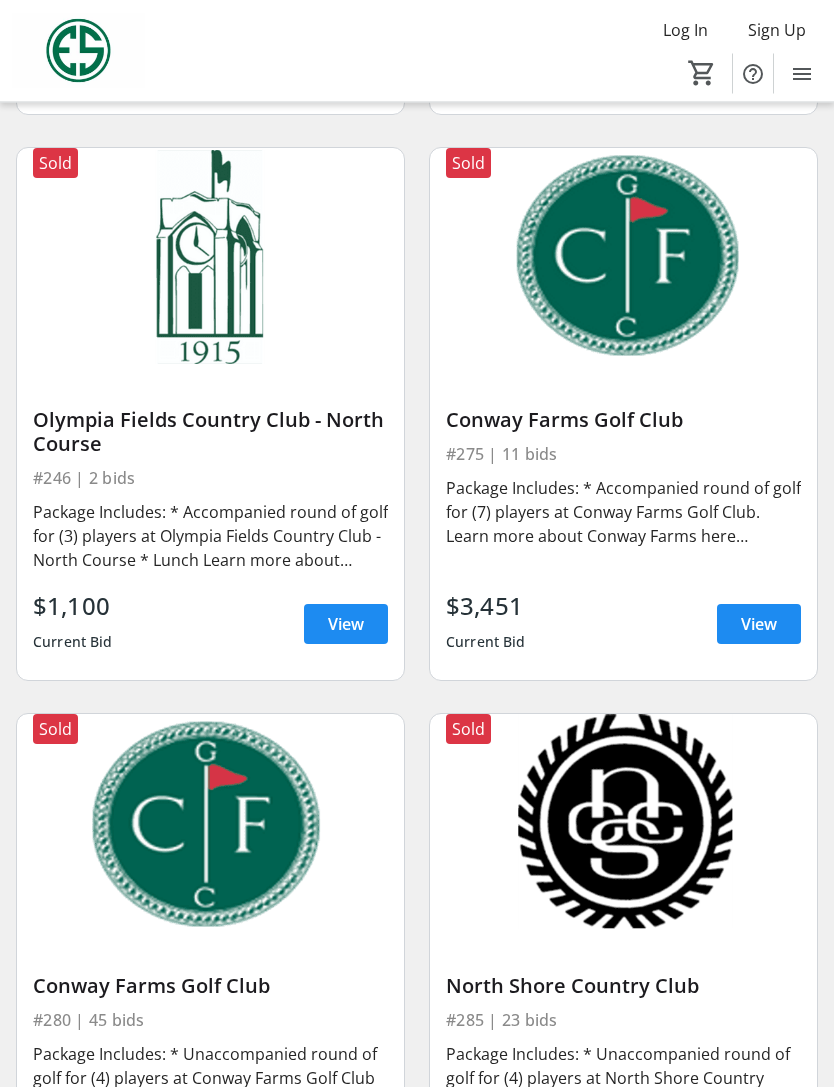 scroll, scrollTop: 13222, scrollLeft: 0, axis: vertical 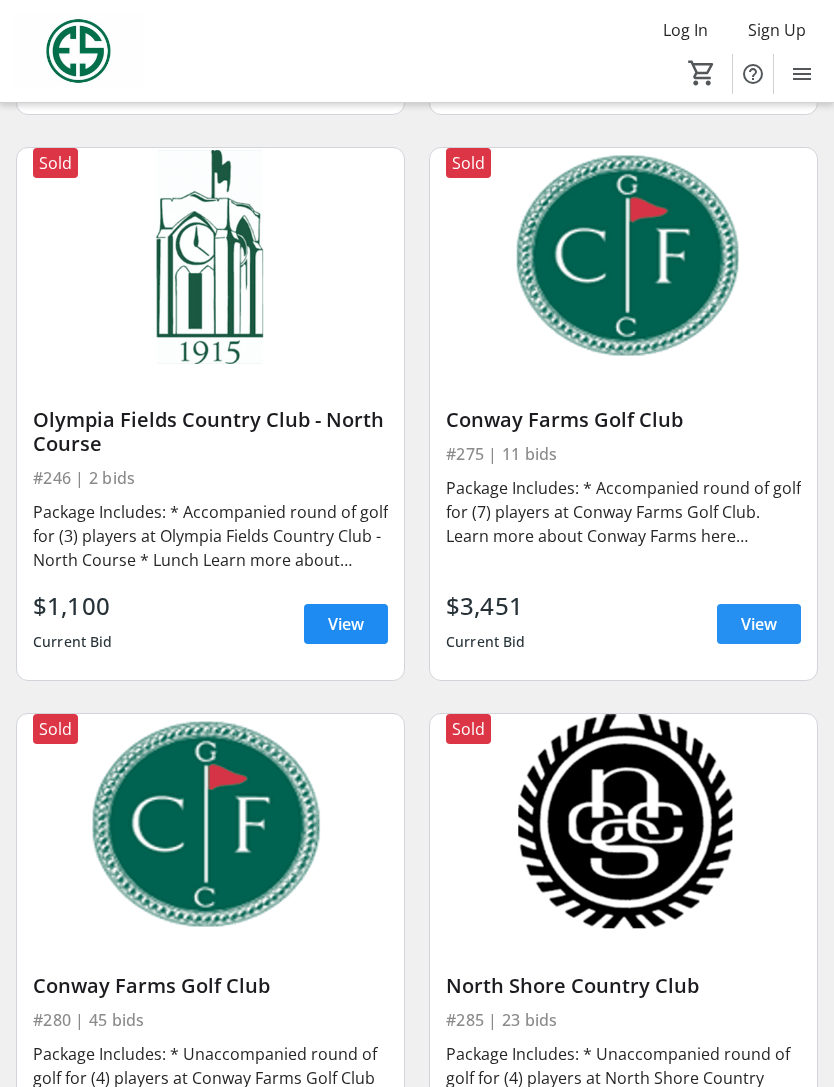 click on "View" at bounding box center [759, 624] 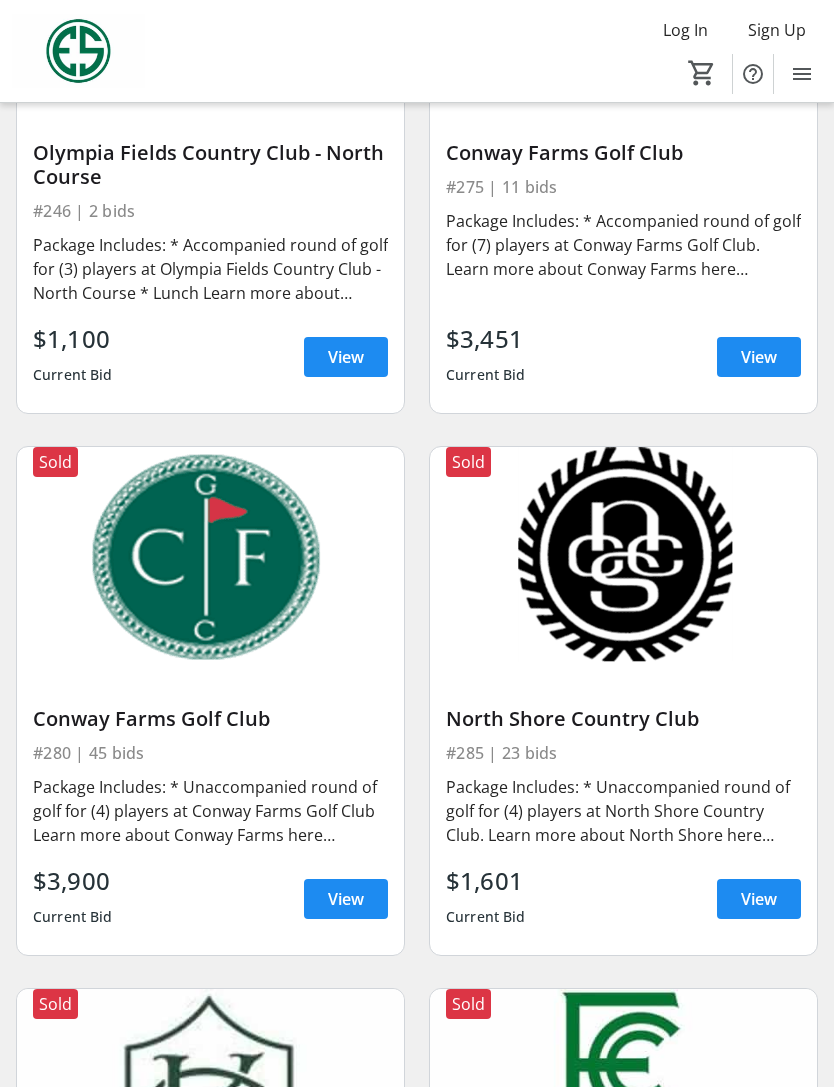 scroll, scrollTop: 13502, scrollLeft: 0, axis: vertical 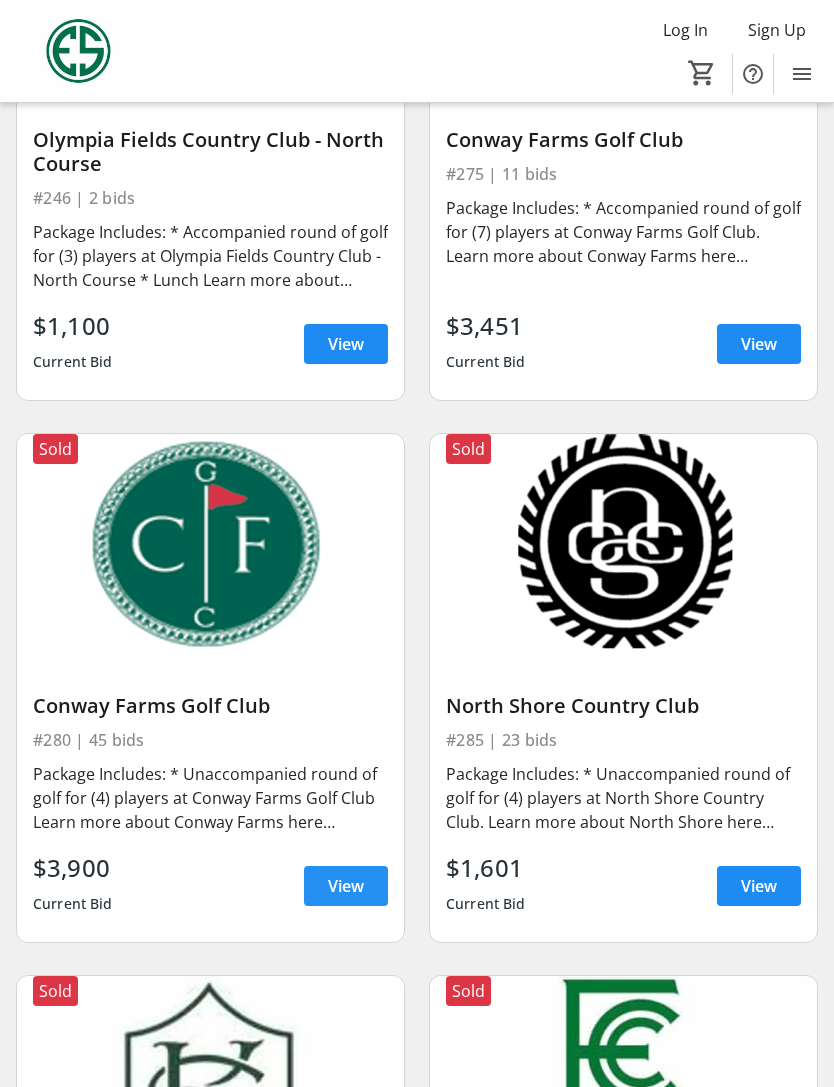 click at bounding box center [346, 886] 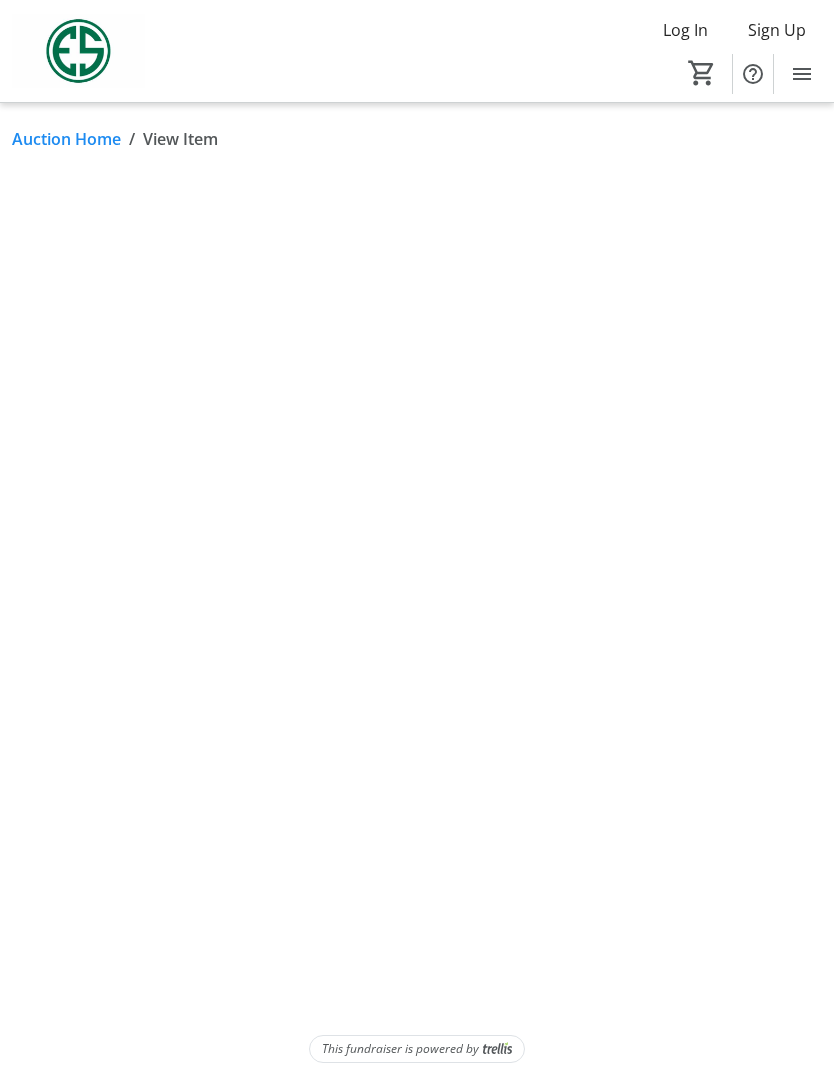 scroll, scrollTop: 0, scrollLeft: 0, axis: both 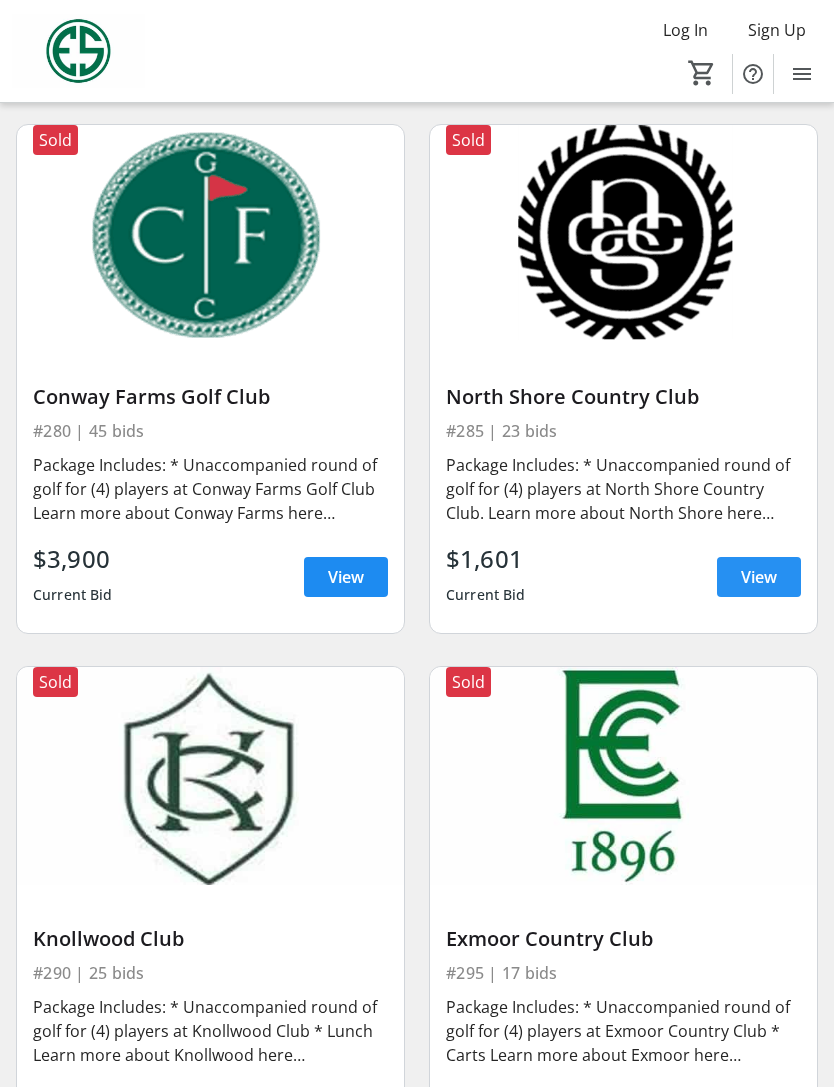 click on "View" at bounding box center [759, 577] 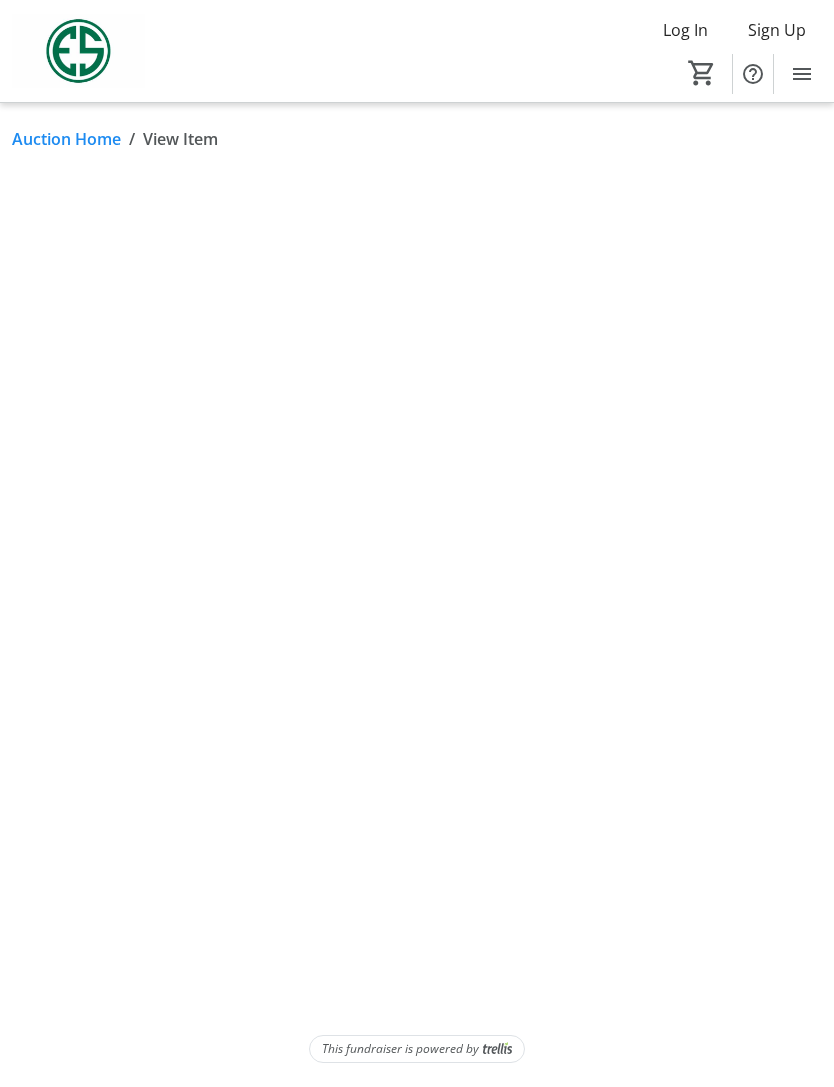 scroll, scrollTop: 0, scrollLeft: 0, axis: both 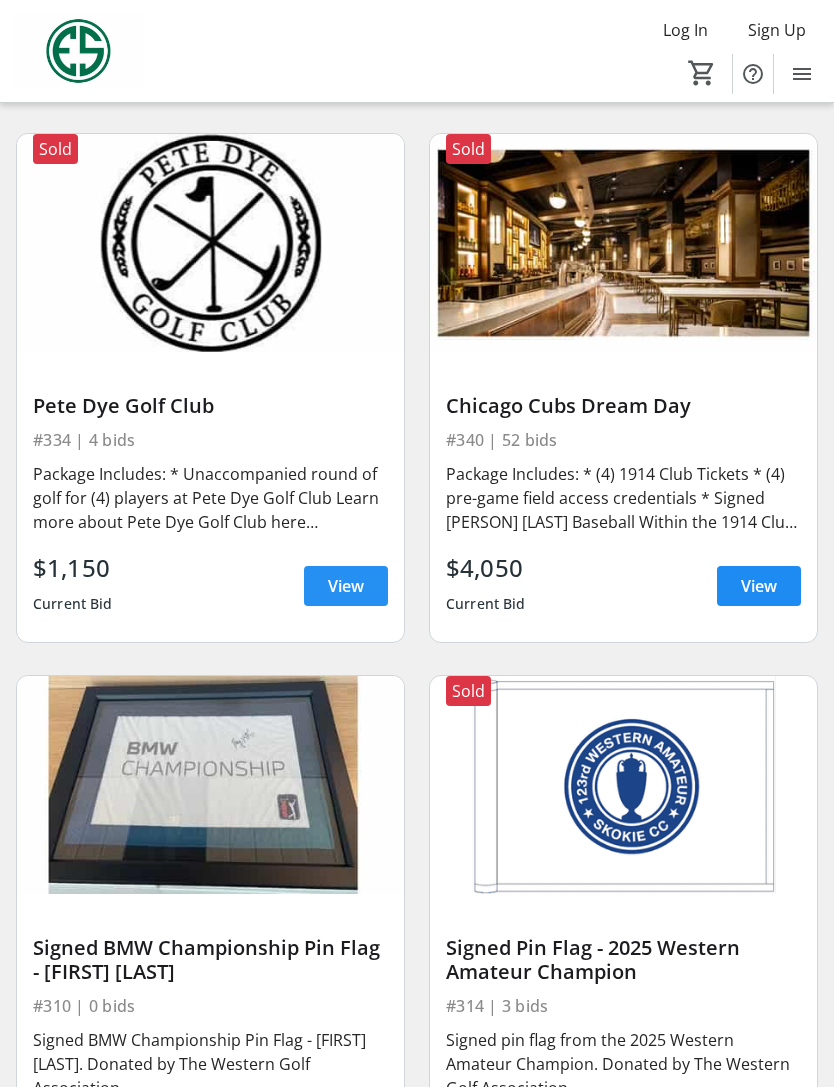 click on "View" at bounding box center (346, 586) 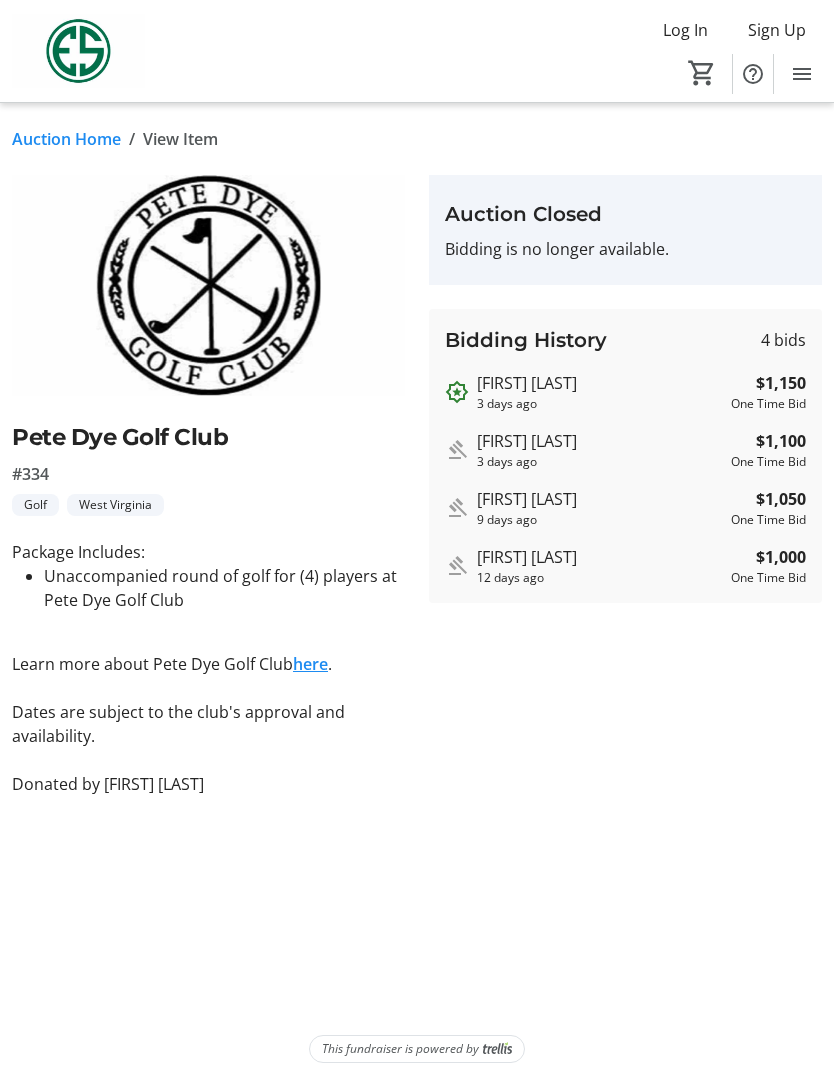 scroll, scrollTop: 64, scrollLeft: 0, axis: vertical 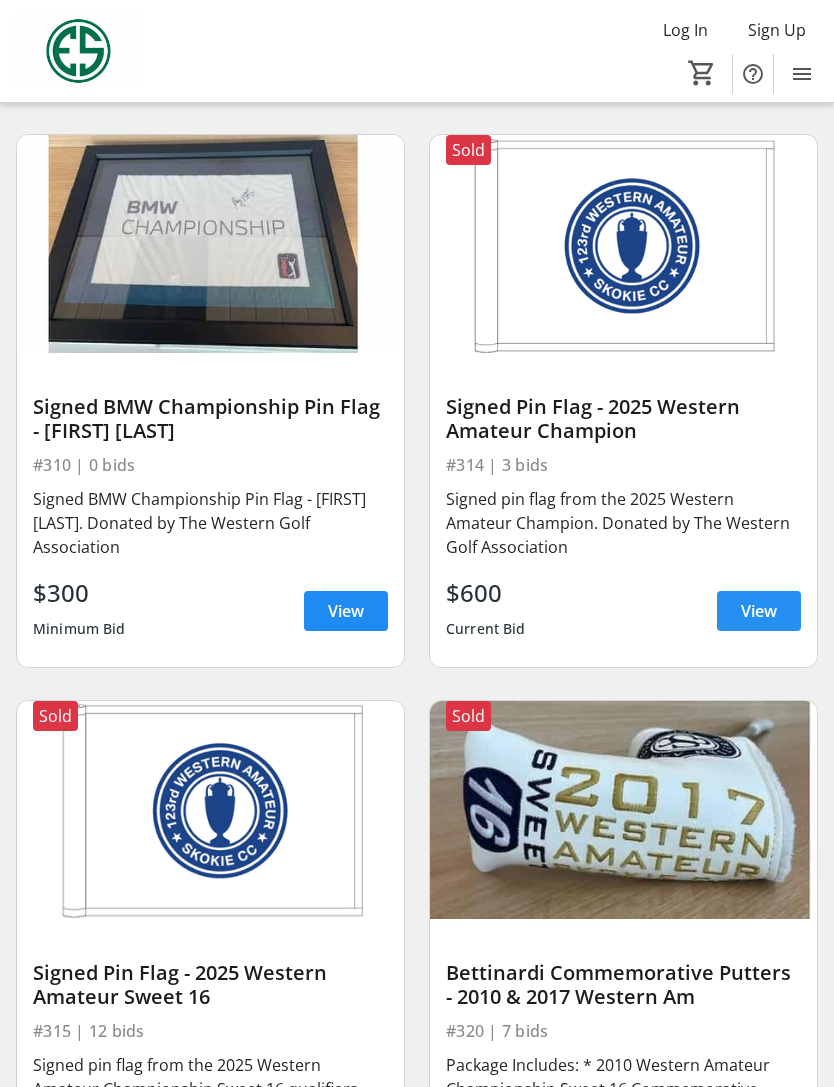 click on "View" at bounding box center [759, 611] 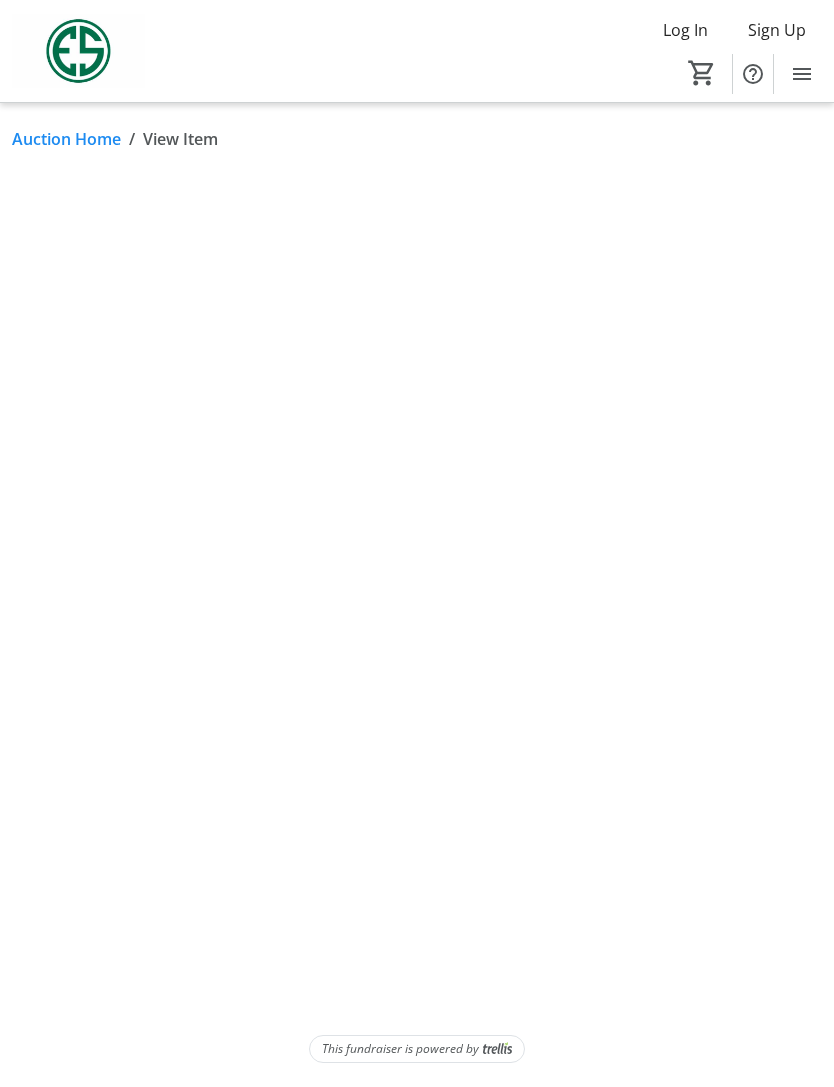 scroll, scrollTop: 0, scrollLeft: 0, axis: both 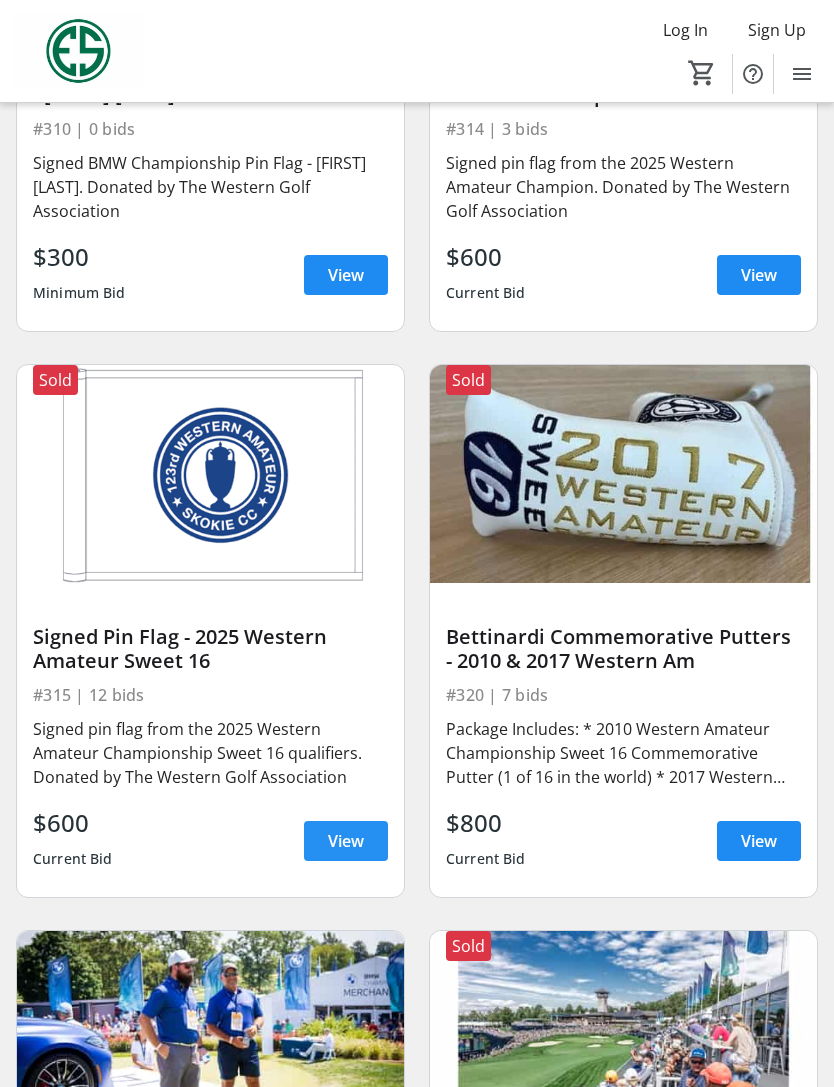click on "View" at bounding box center [346, 841] 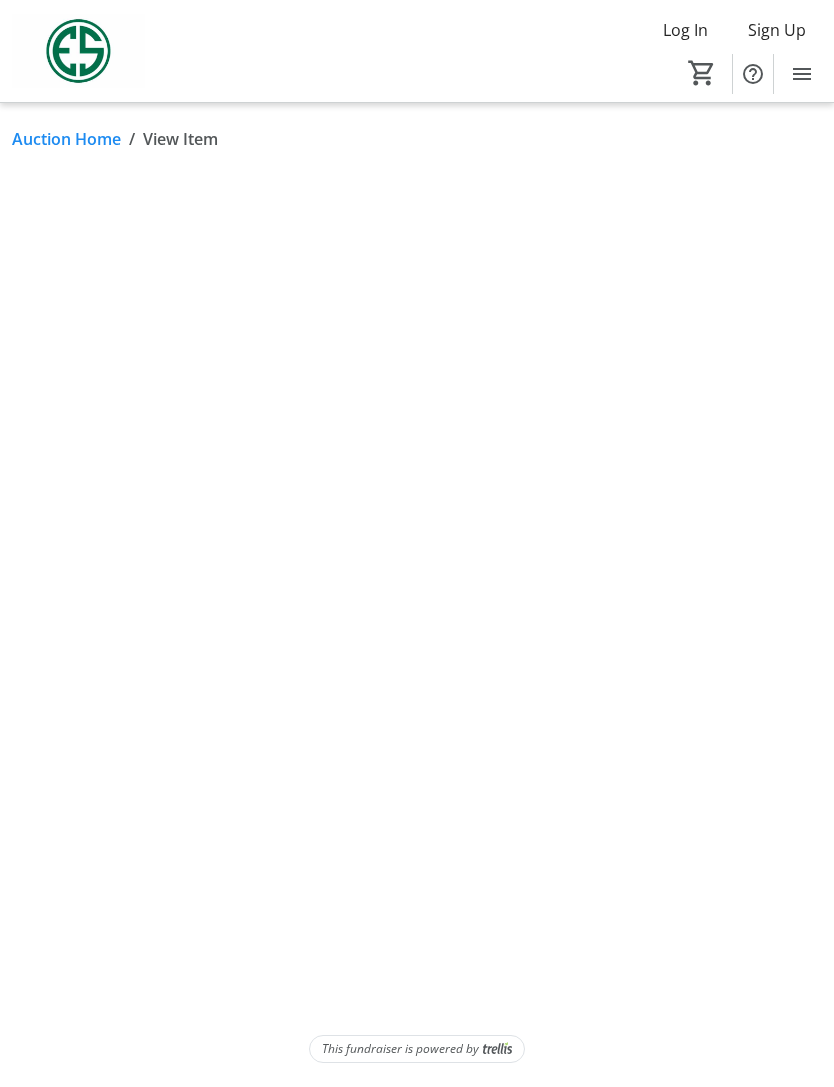 scroll, scrollTop: 0, scrollLeft: 0, axis: both 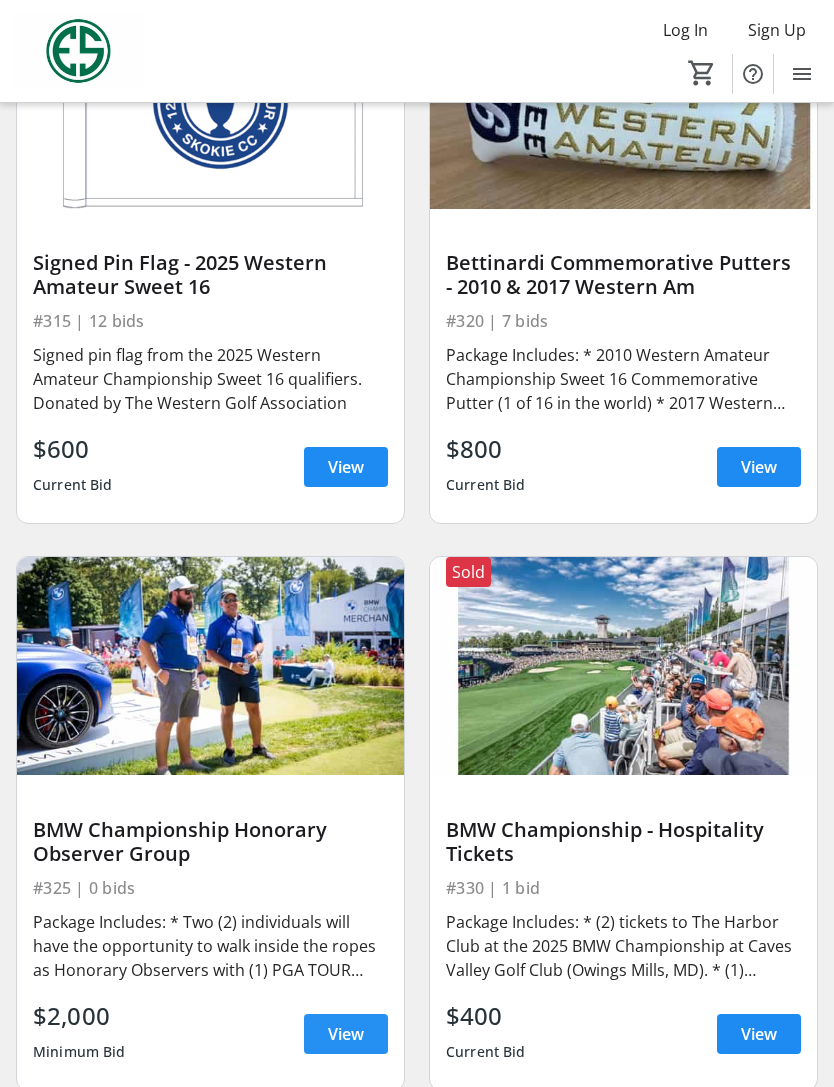 click on "View" at bounding box center [346, 1034] 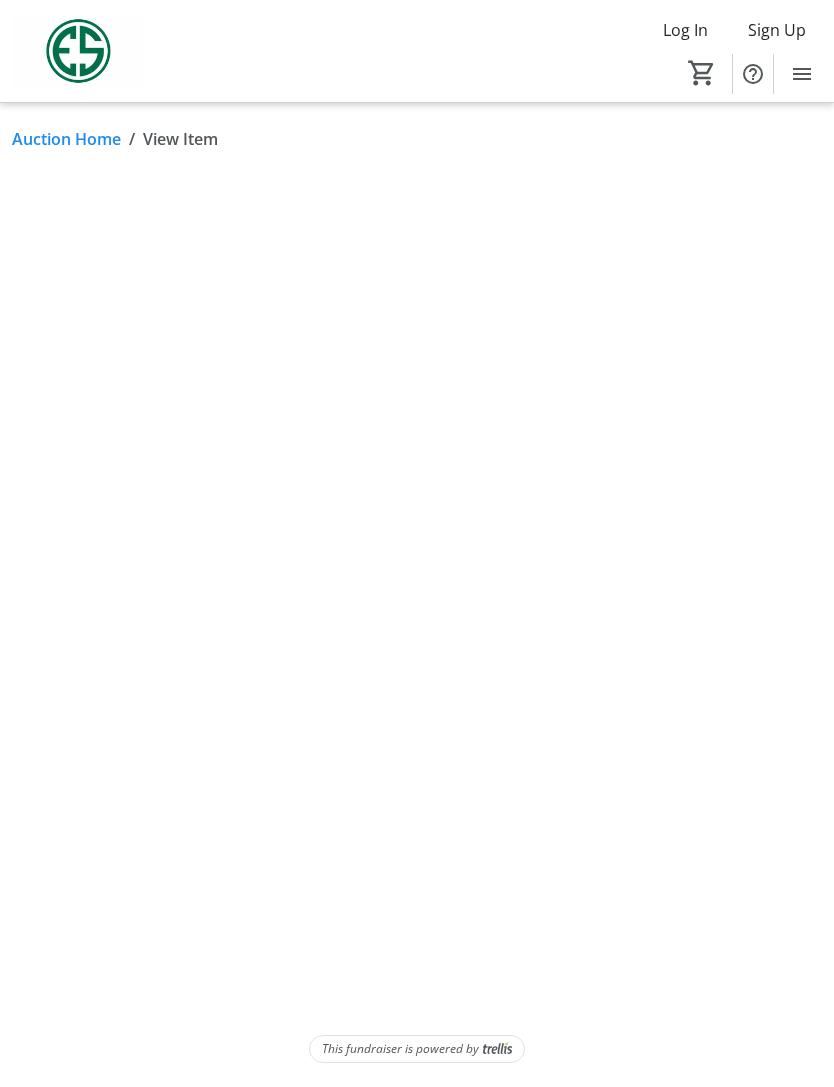scroll, scrollTop: 0, scrollLeft: 0, axis: both 